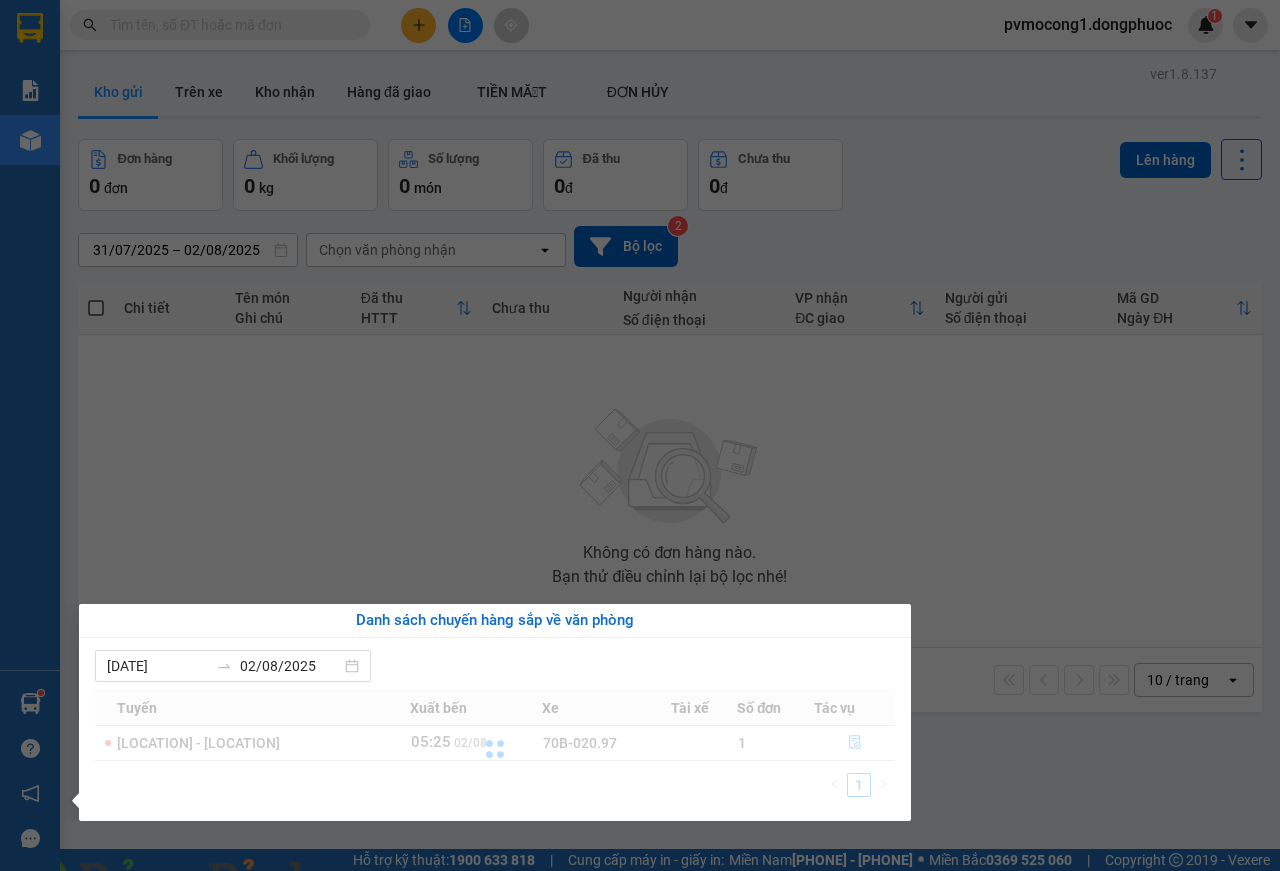 scroll, scrollTop: 0, scrollLeft: 0, axis: both 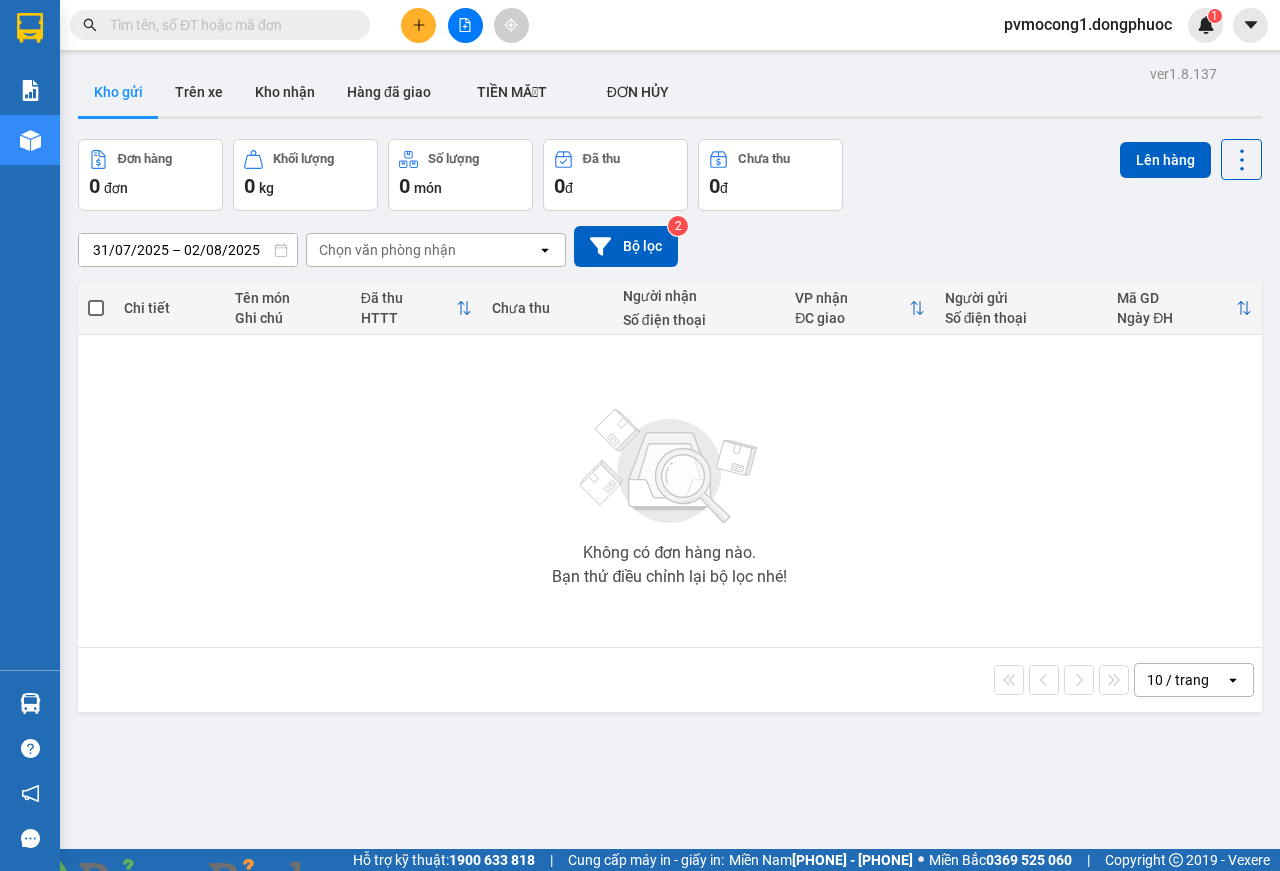 click at bounding box center [362, 883] 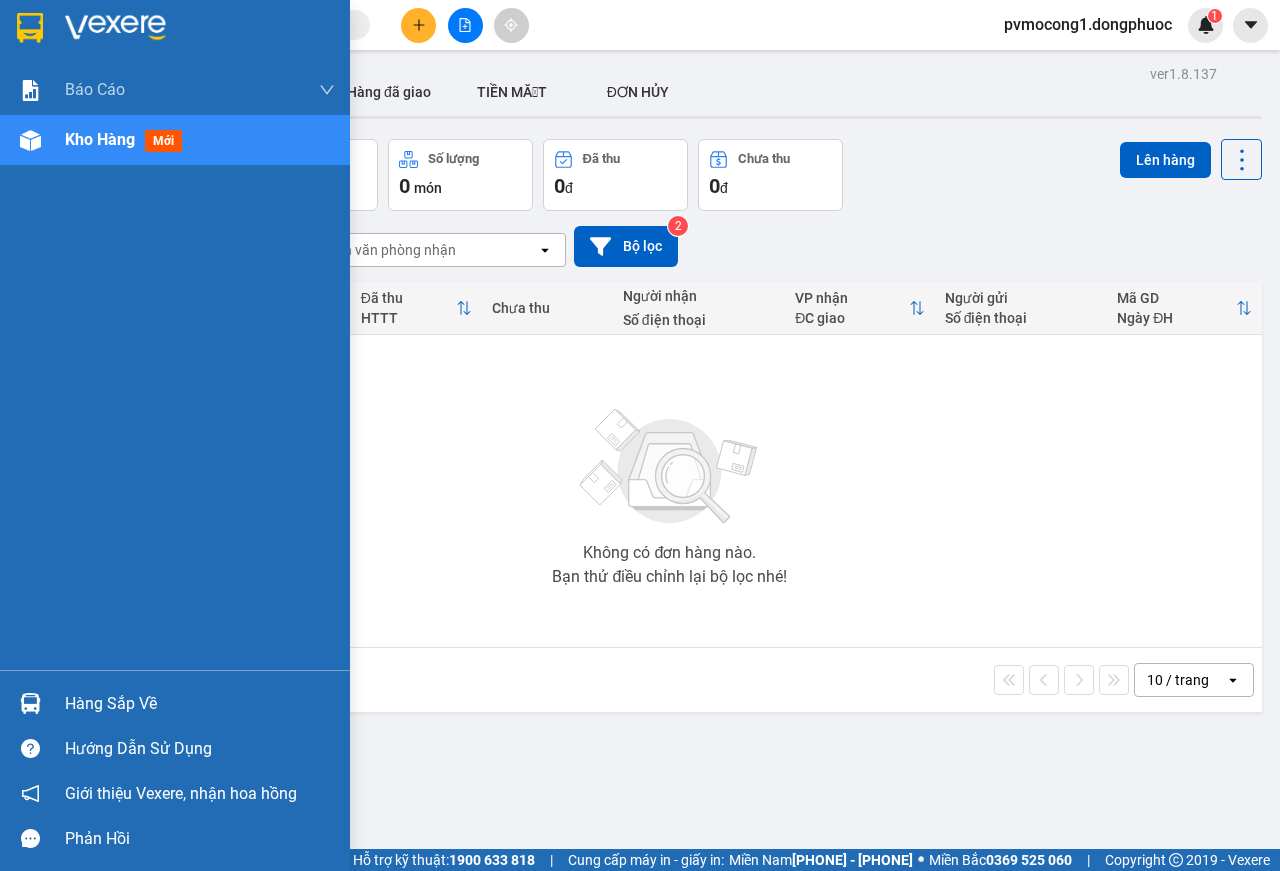 click on "Hàng sắp về" at bounding box center [200, 704] 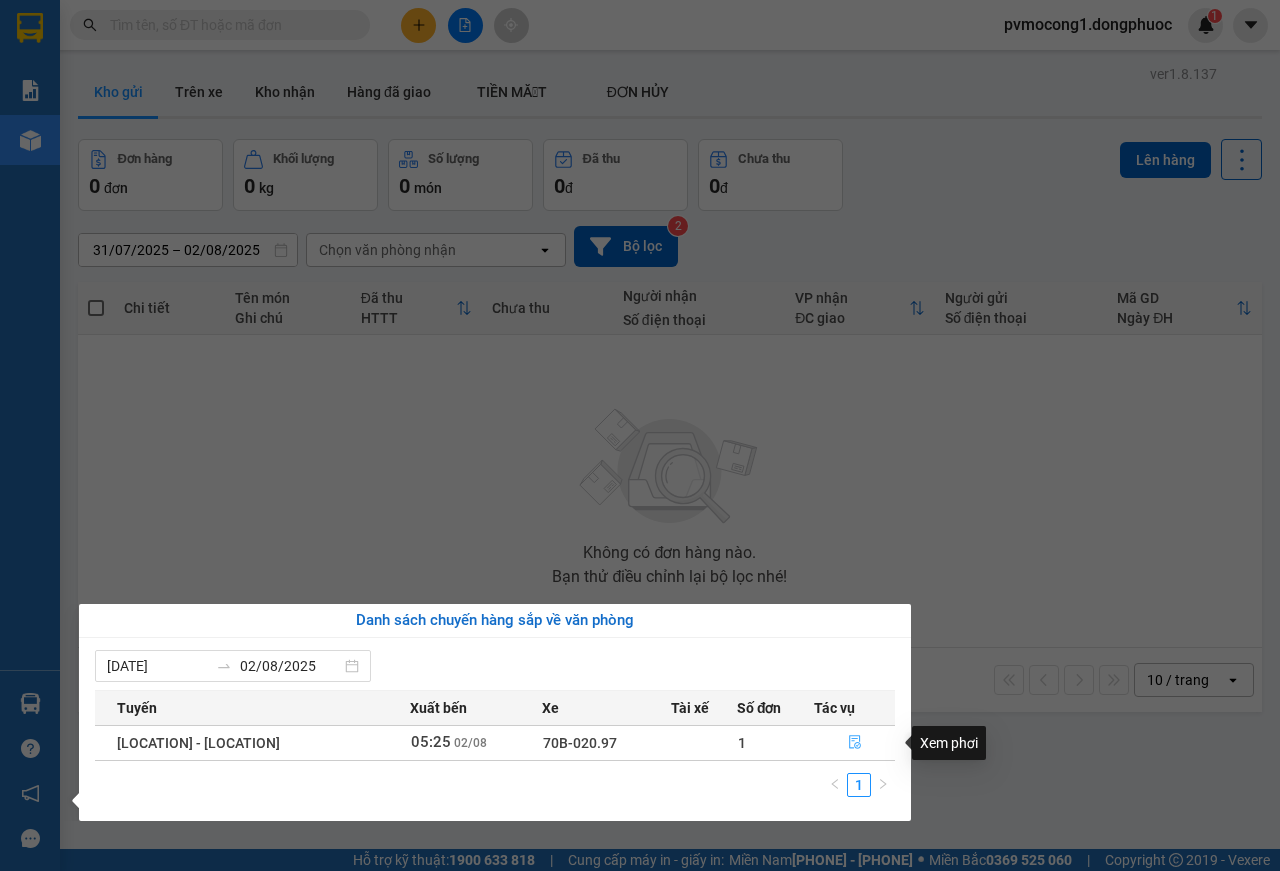 click 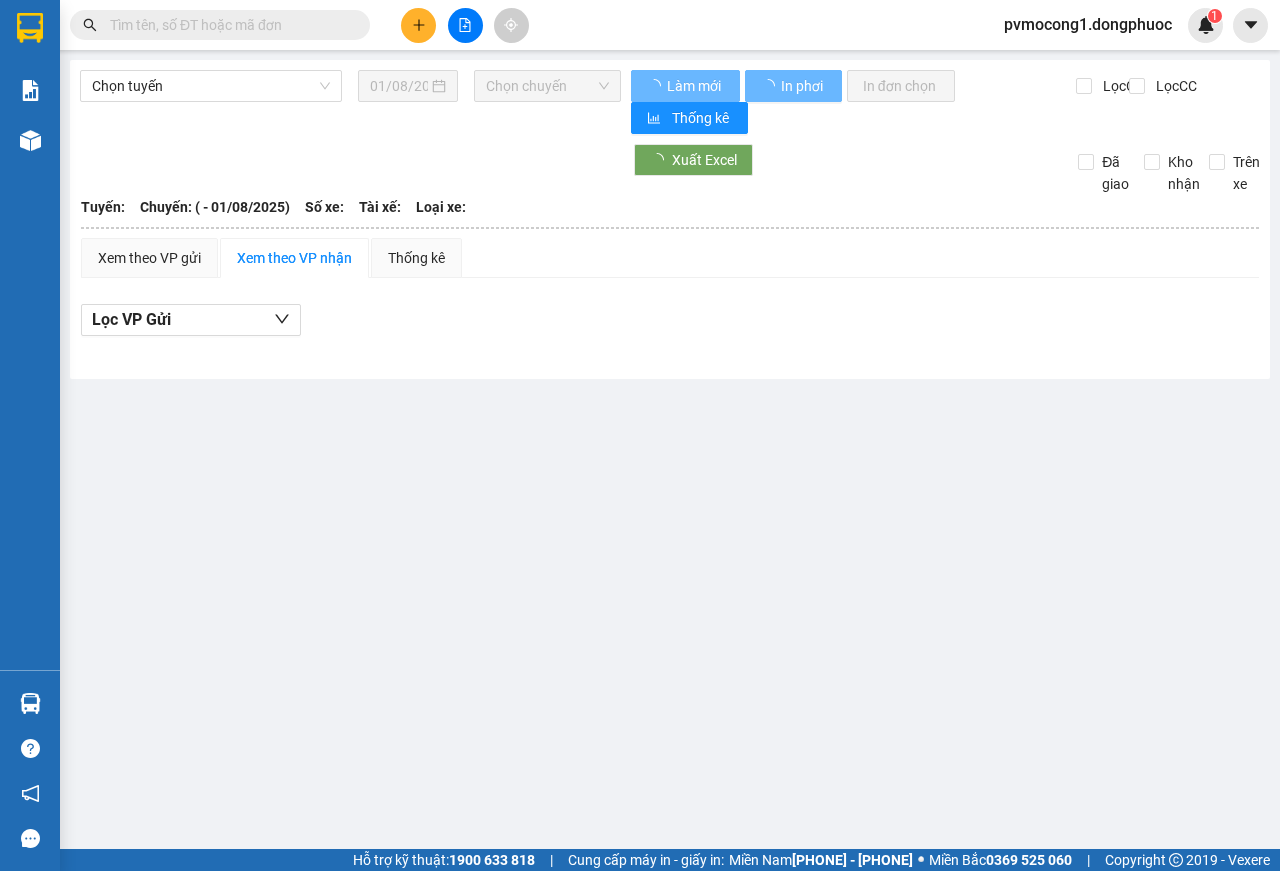 type on "02/08/2025" 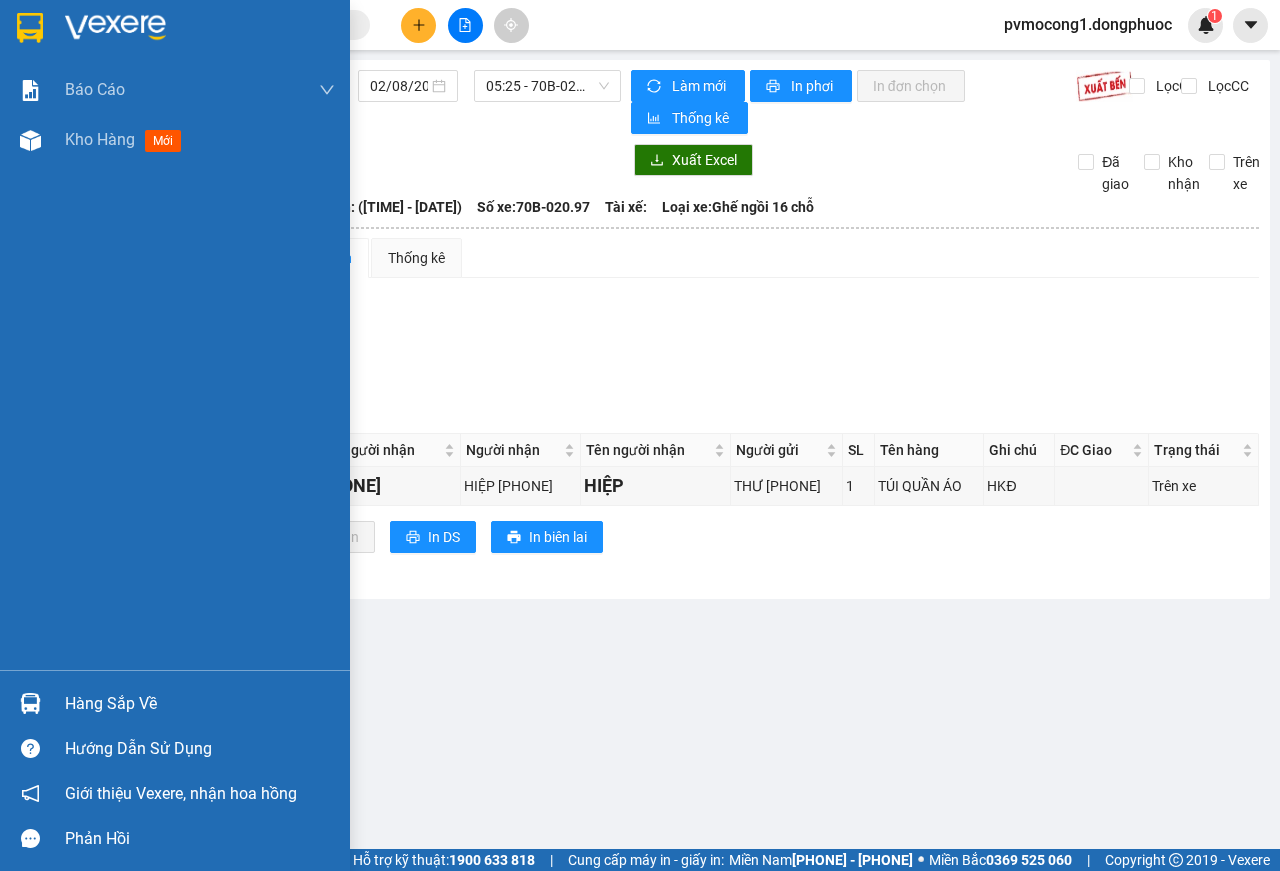 click at bounding box center [30, 28] 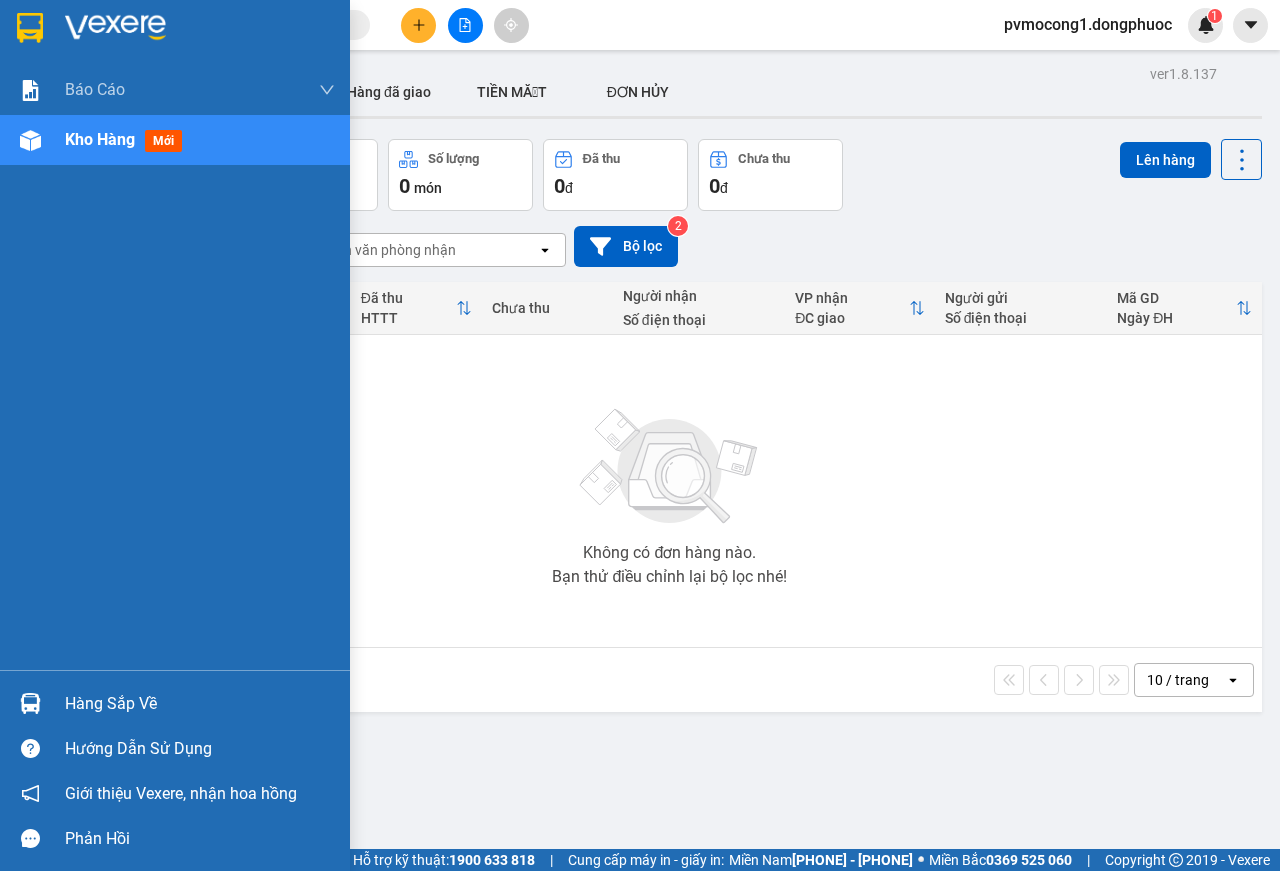 click on "Hàng sắp về" at bounding box center [200, 704] 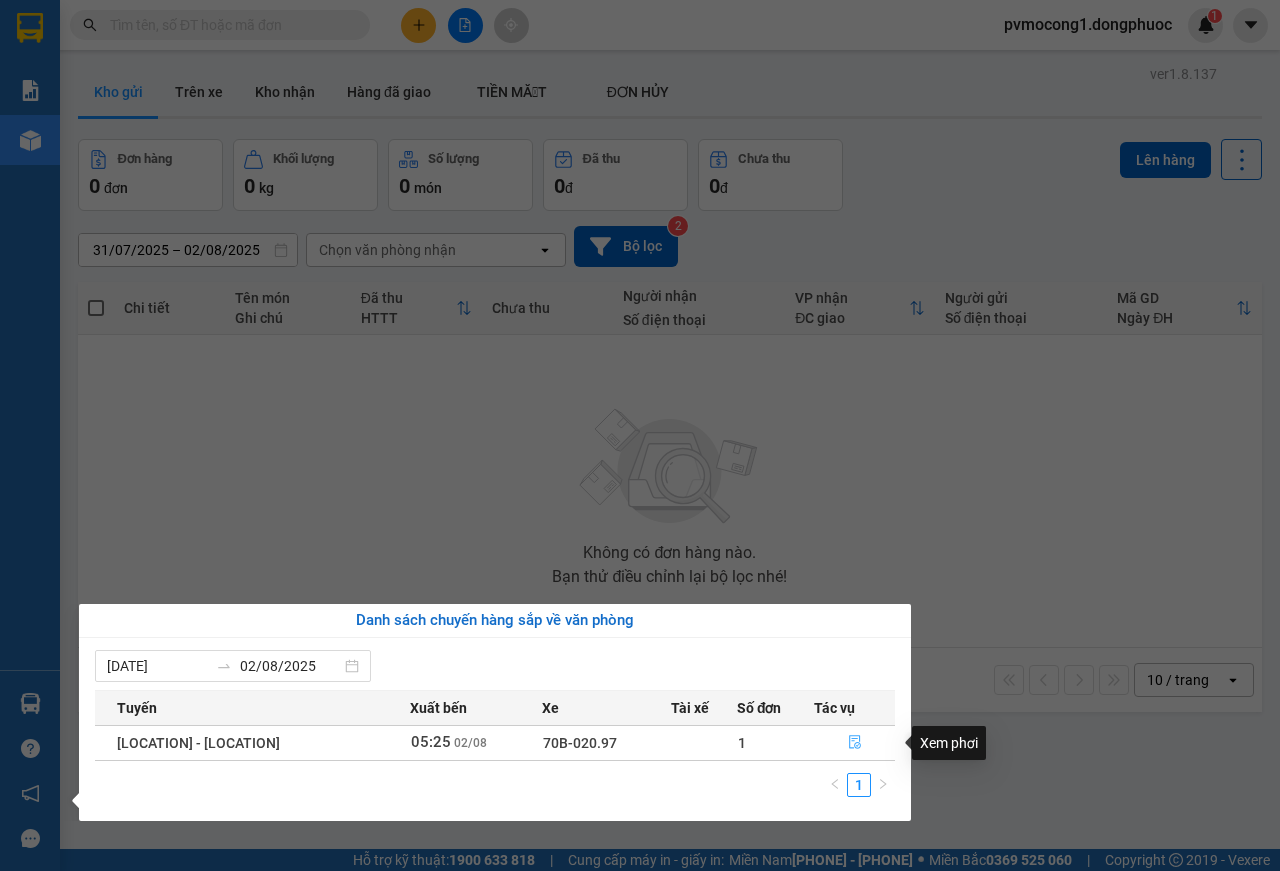 click 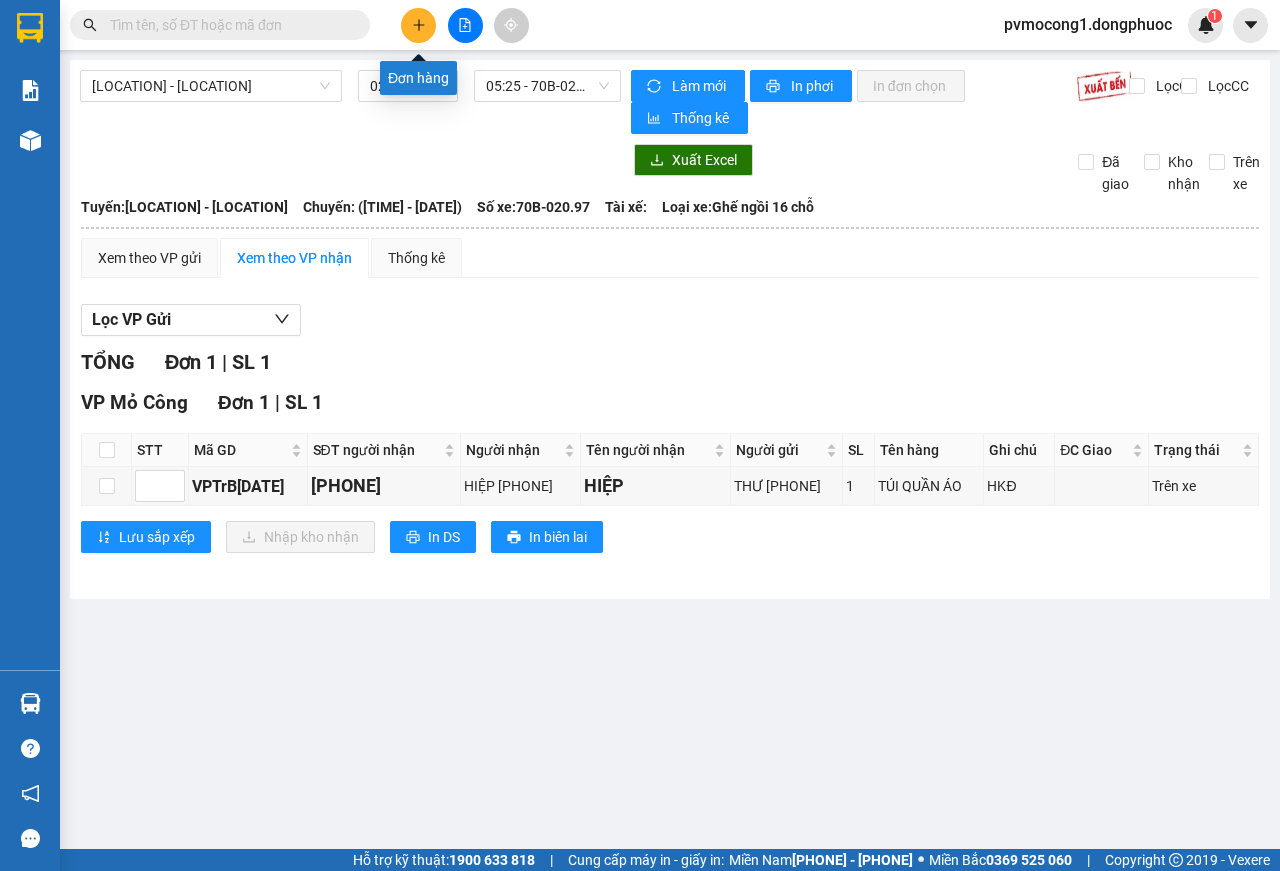 click at bounding box center [418, 25] 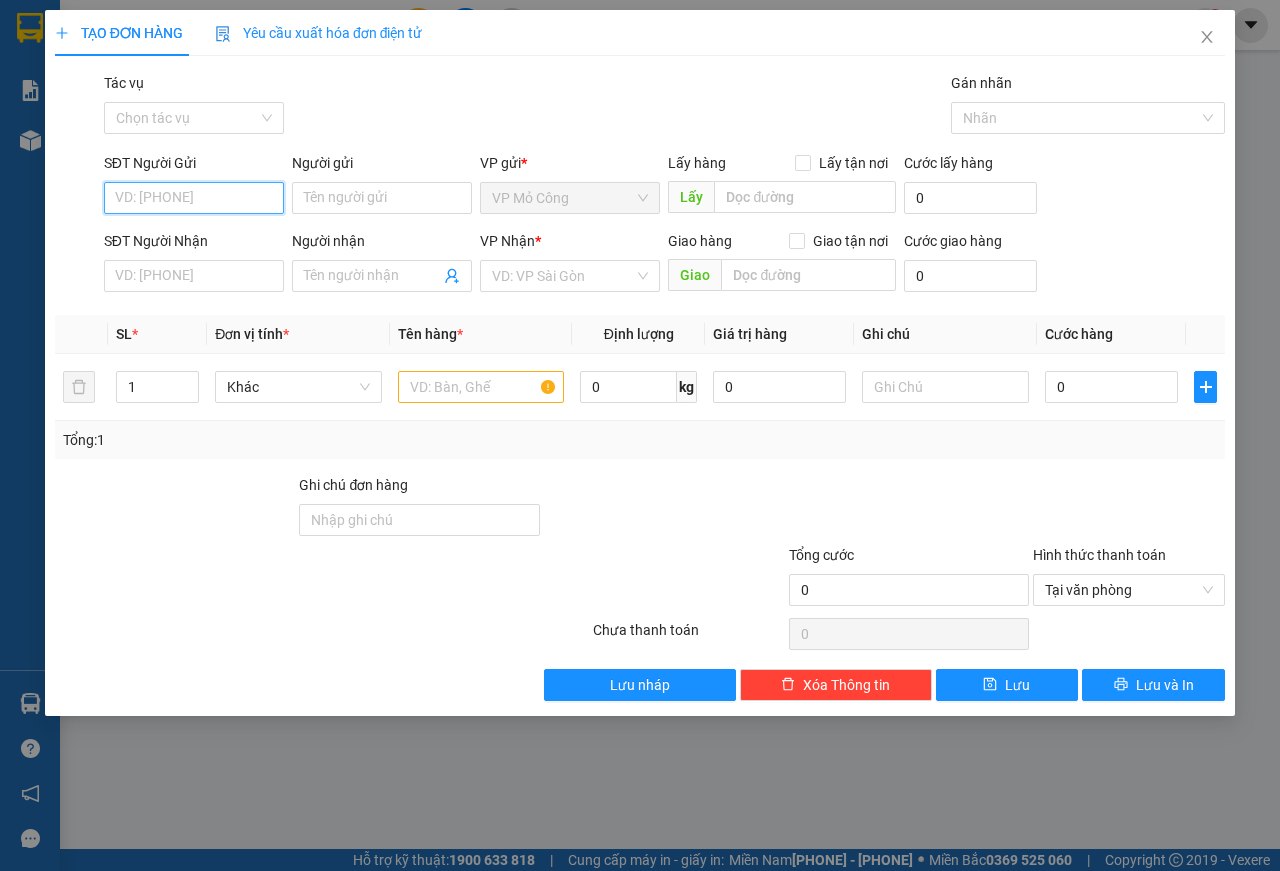 click on "SĐT Người Gửi" at bounding box center [194, 198] 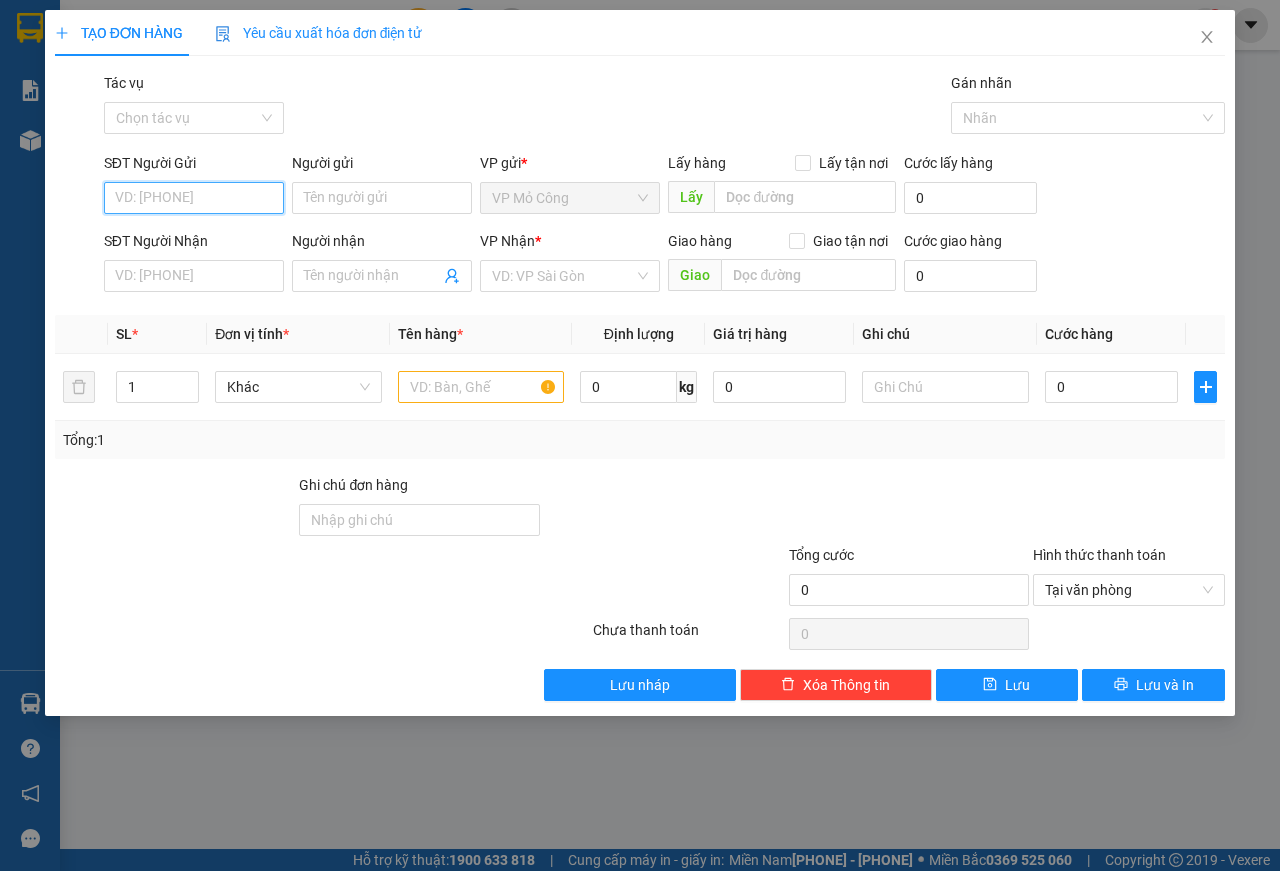 click on "SĐT Người Gửi" at bounding box center (194, 198) 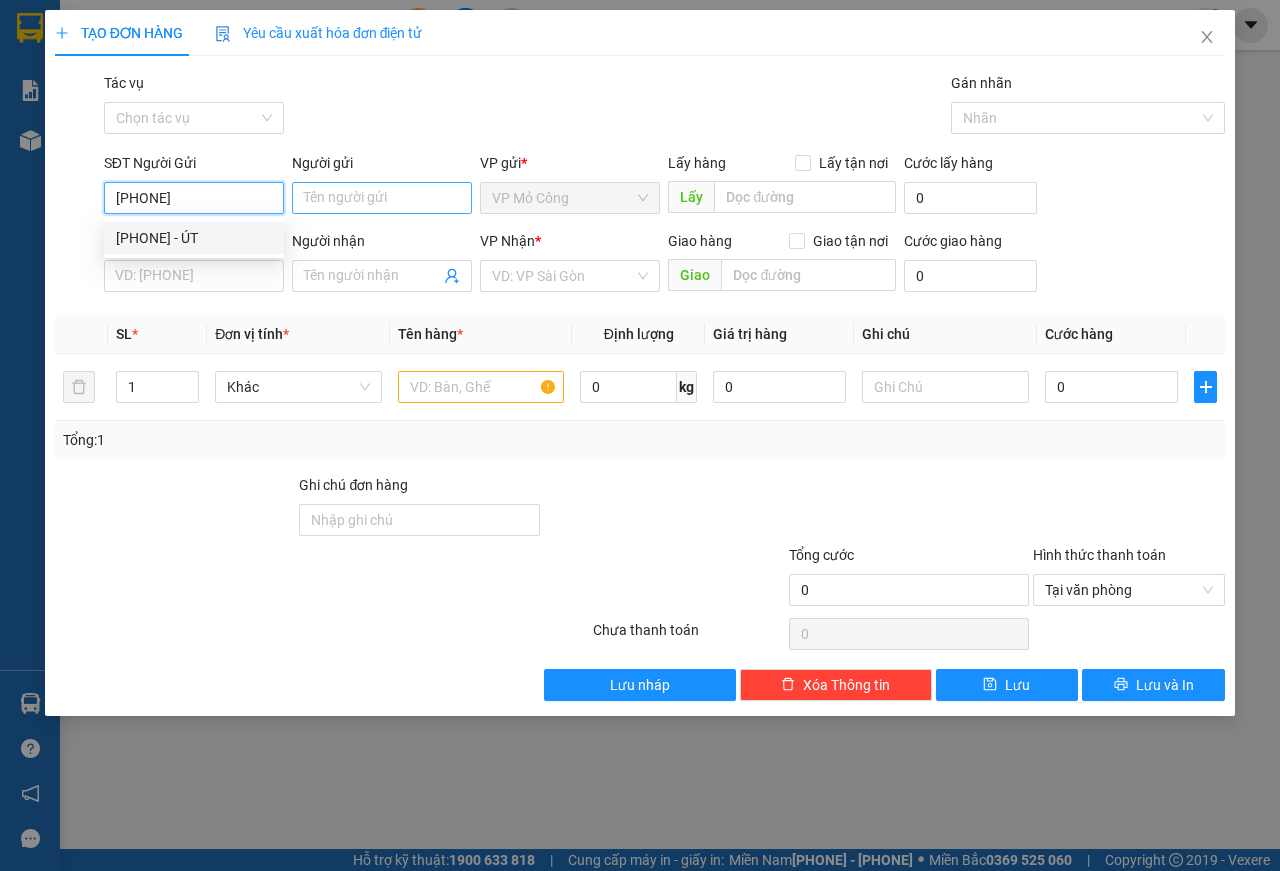 type on "[PHONE]" 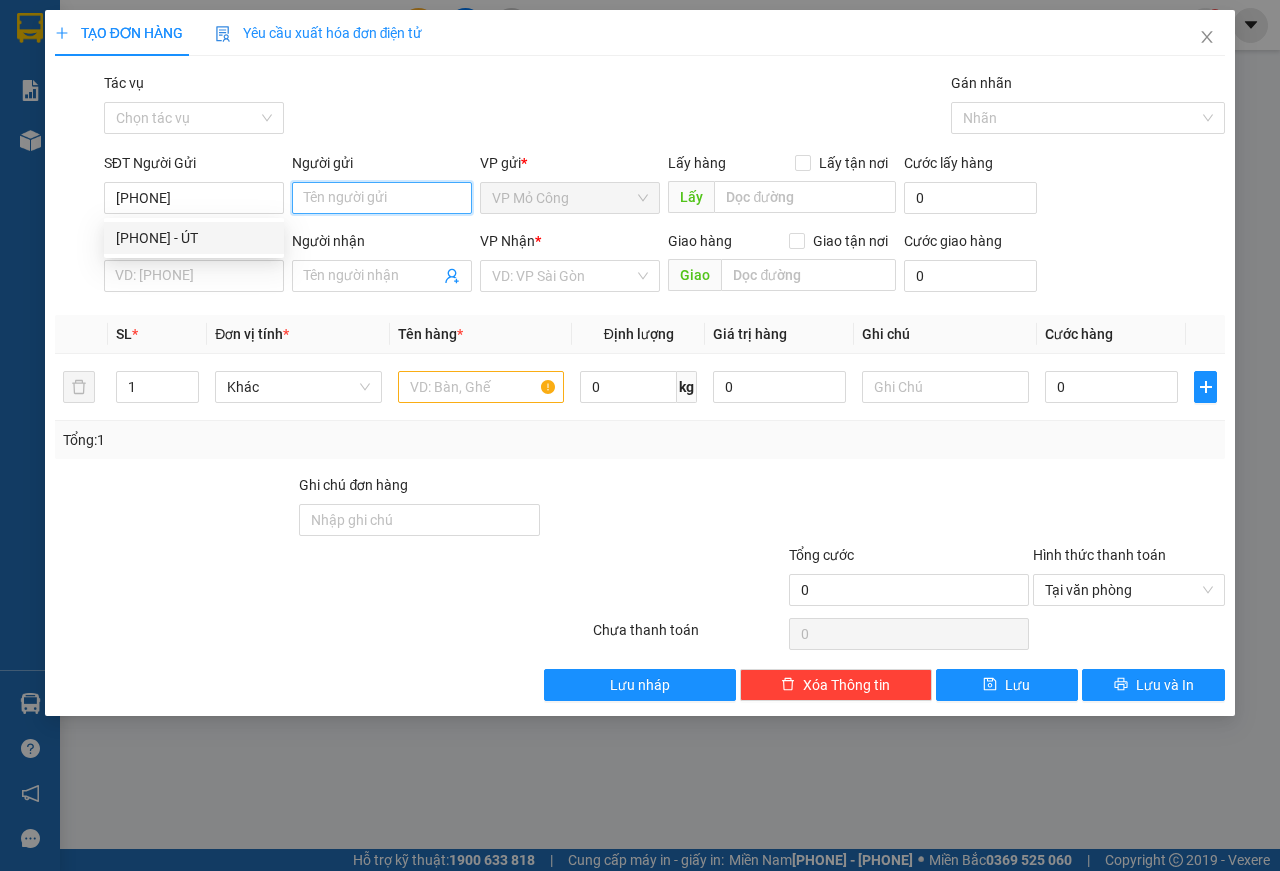 click on "Người gửi" at bounding box center [382, 198] 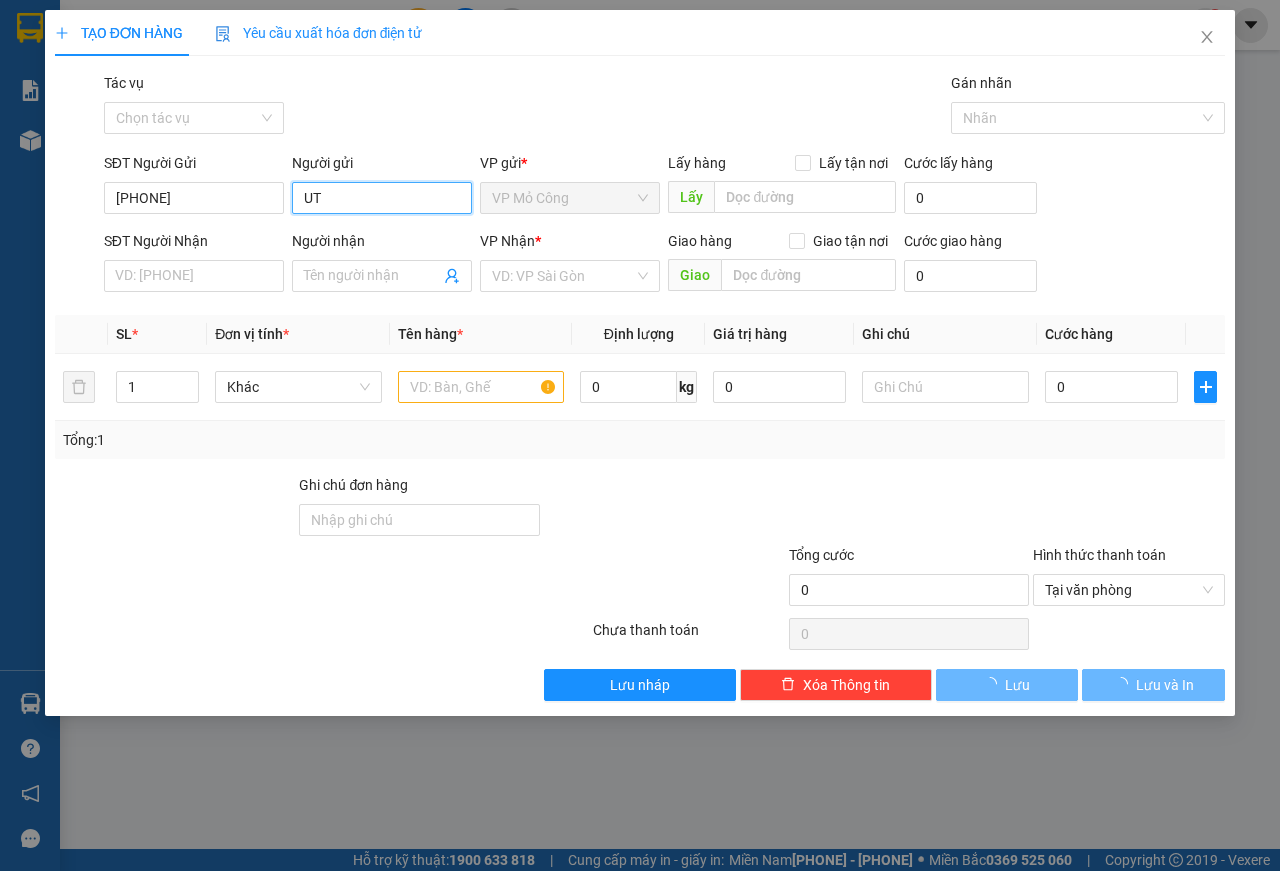 type on "U" 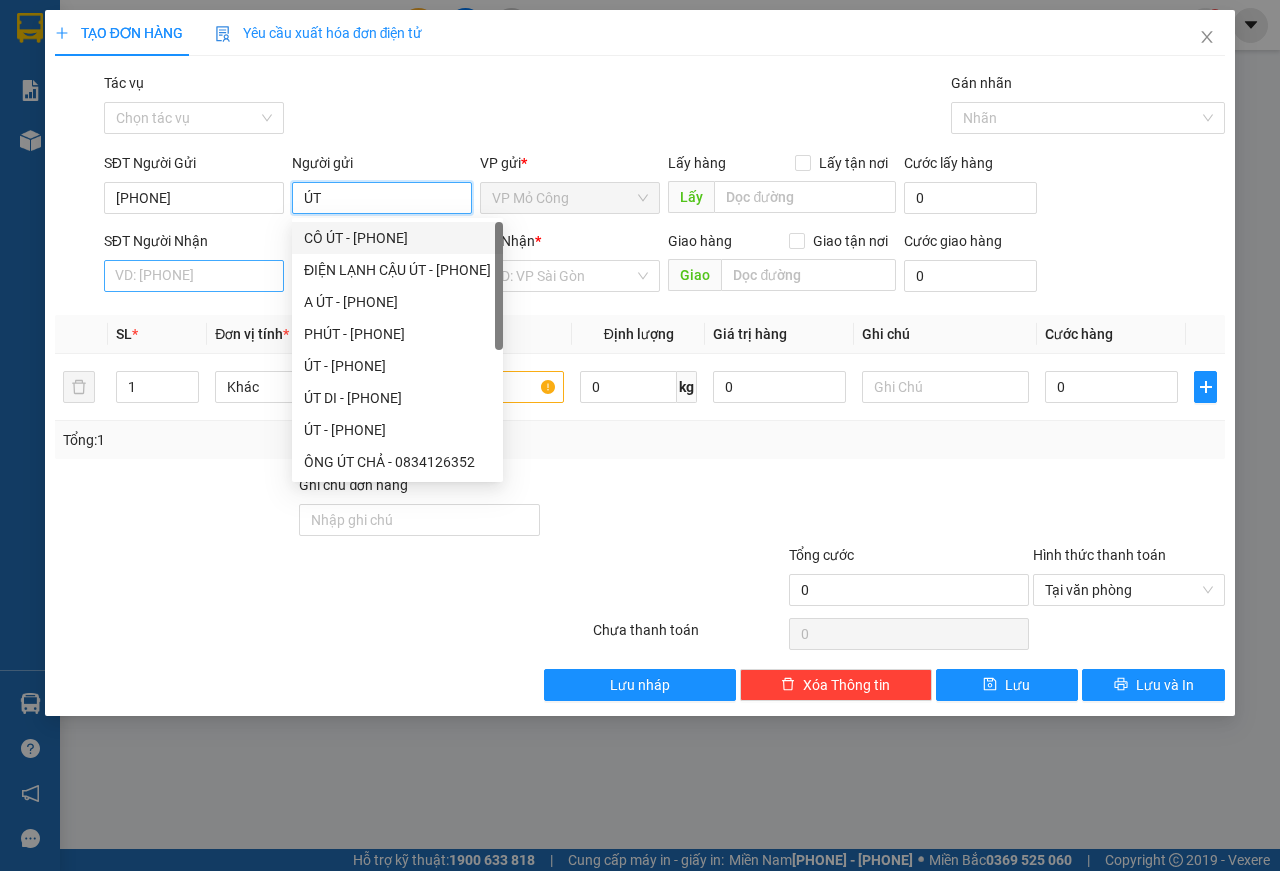 type on "ÚT" 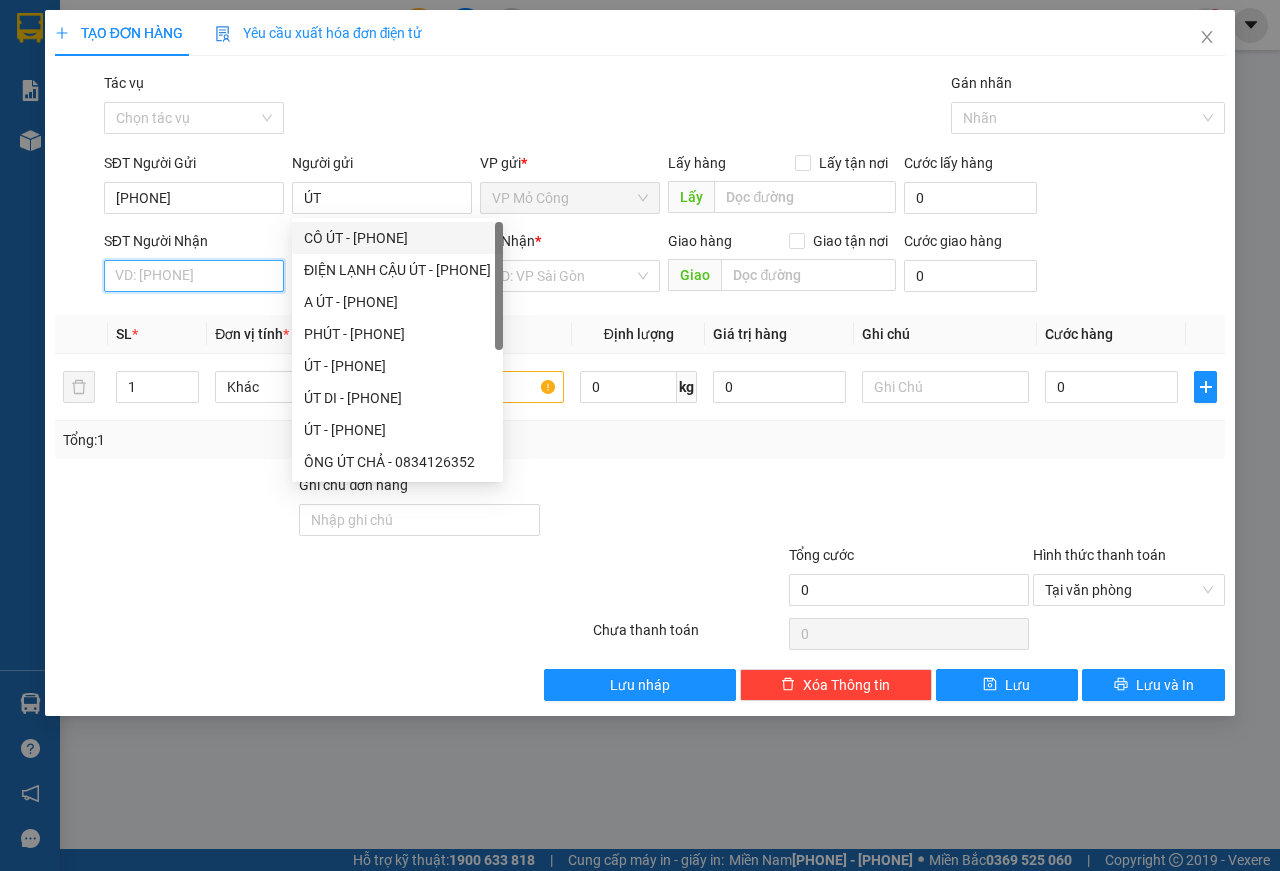 click on "SĐT Người Nhận" at bounding box center (194, 276) 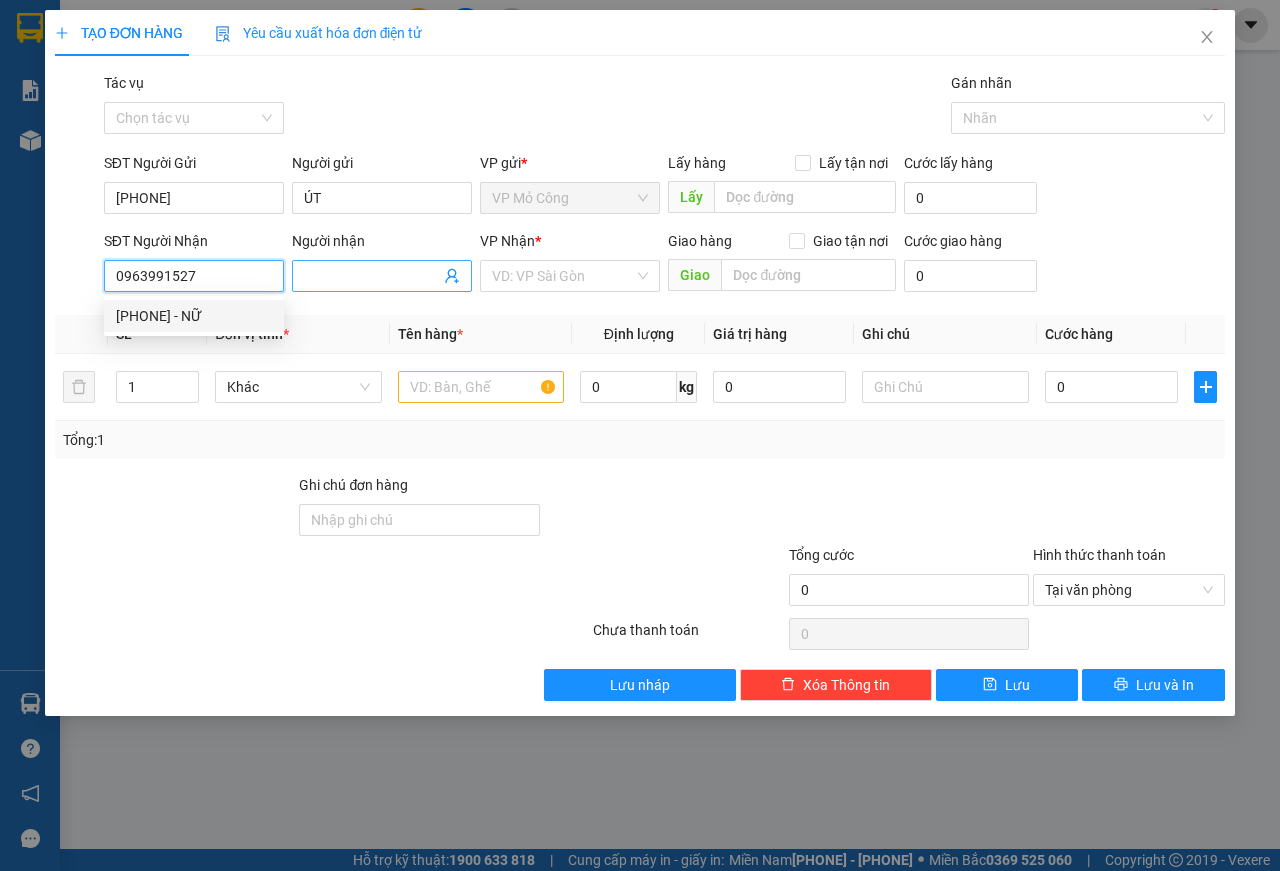 type on "0963991527" 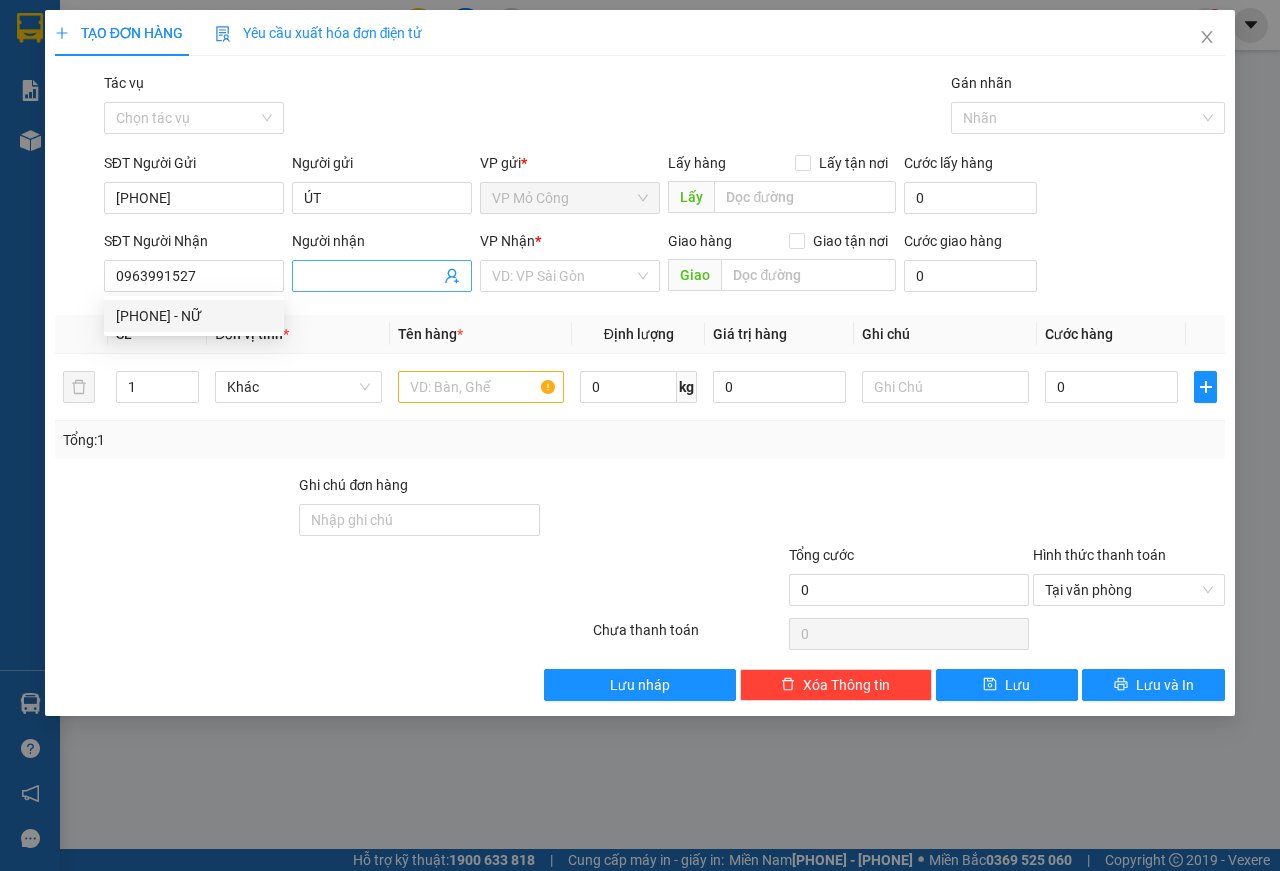 click on "Người nhận" at bounding box center (372, 276) 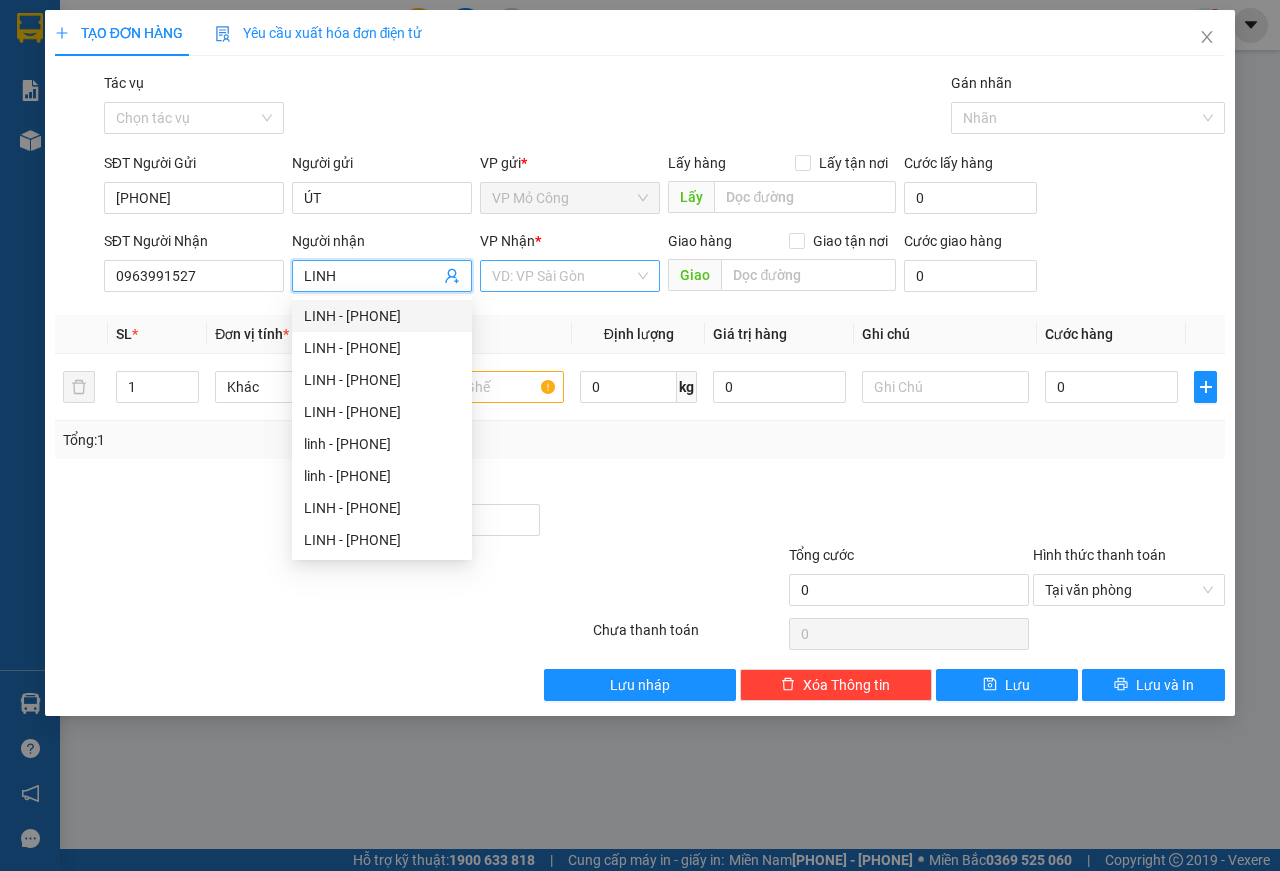 click on "VD: VP Sài Gòn" at bounding box center [570, 276] 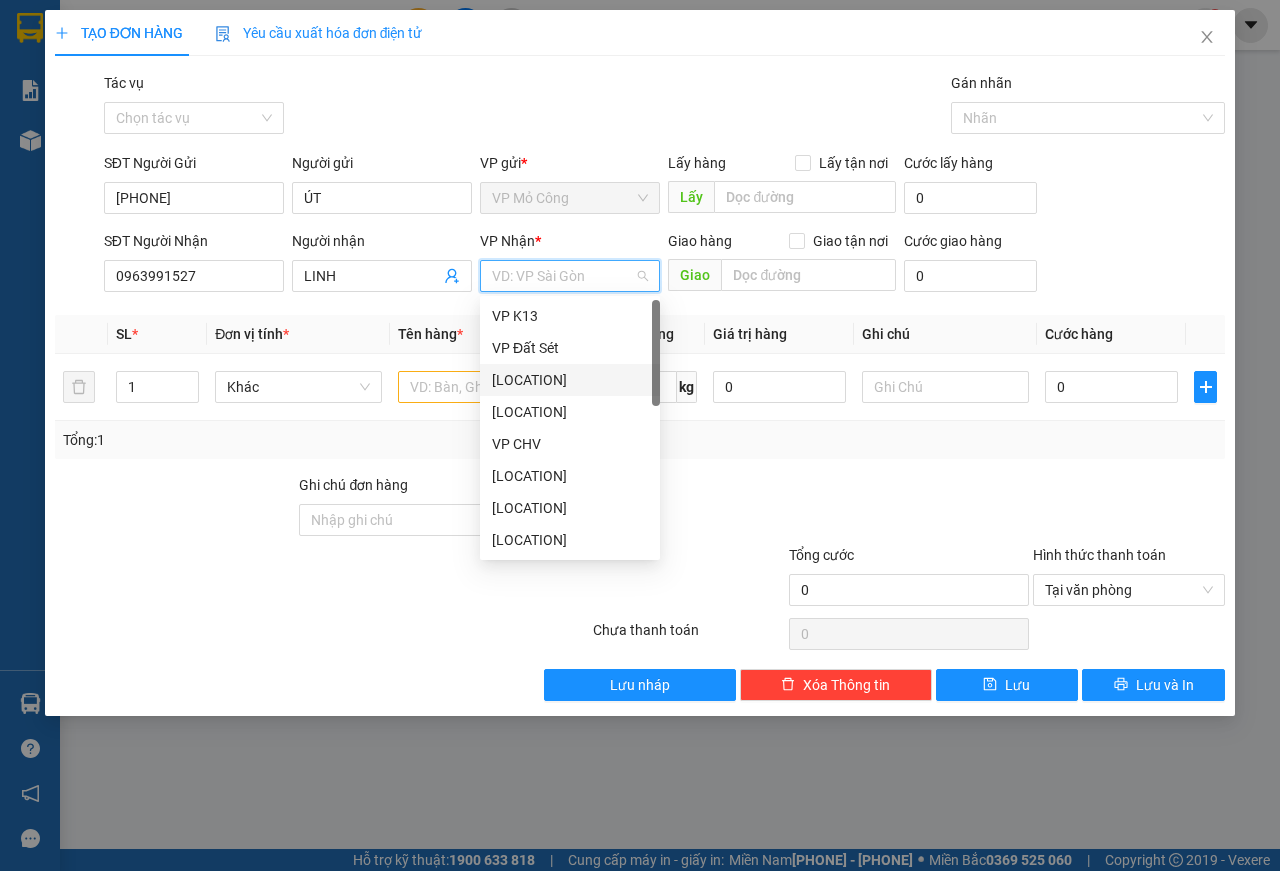 scroll, scrollTop: 500, scrollLeft: 0, axis: vertical 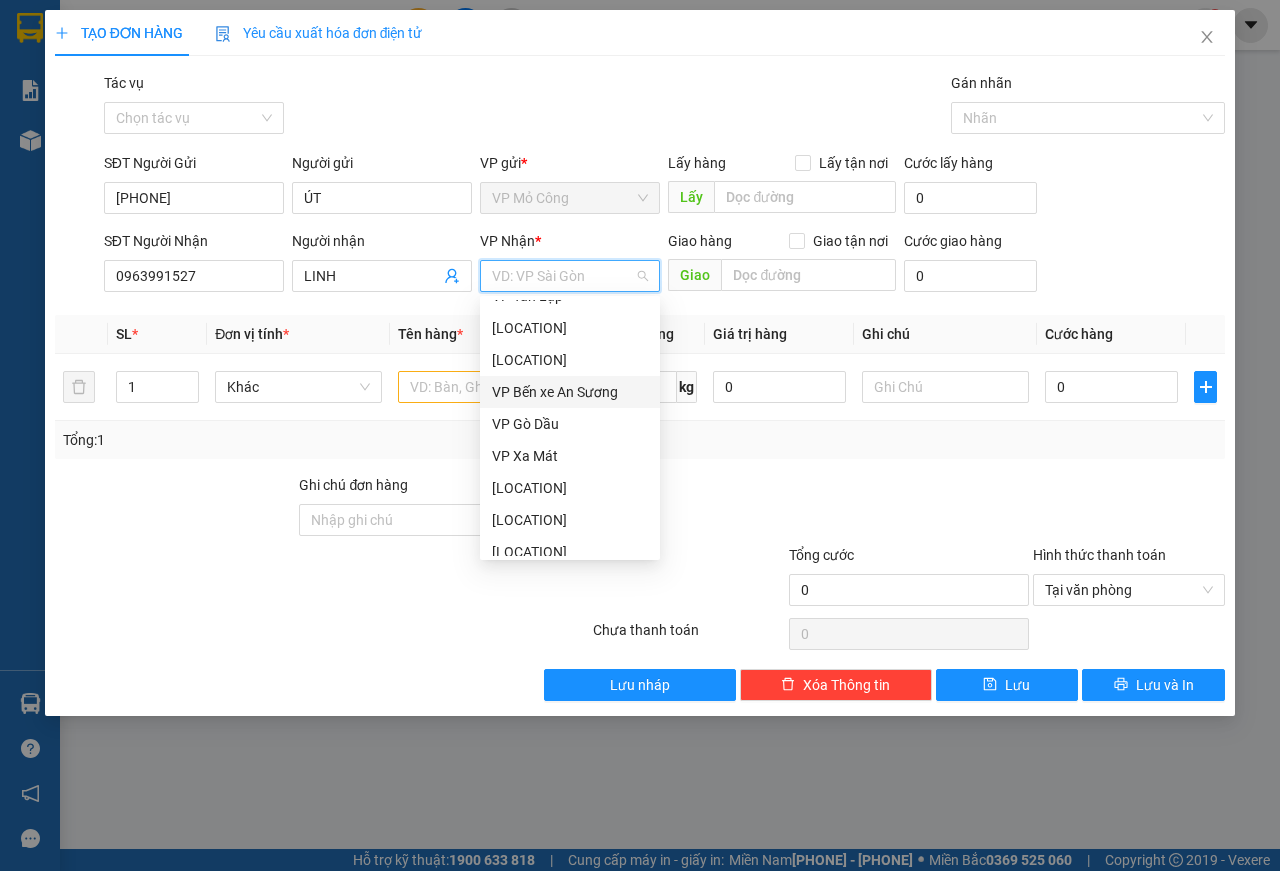 click on "VP Bến xe An Sương" at bounding box center [570, 392] 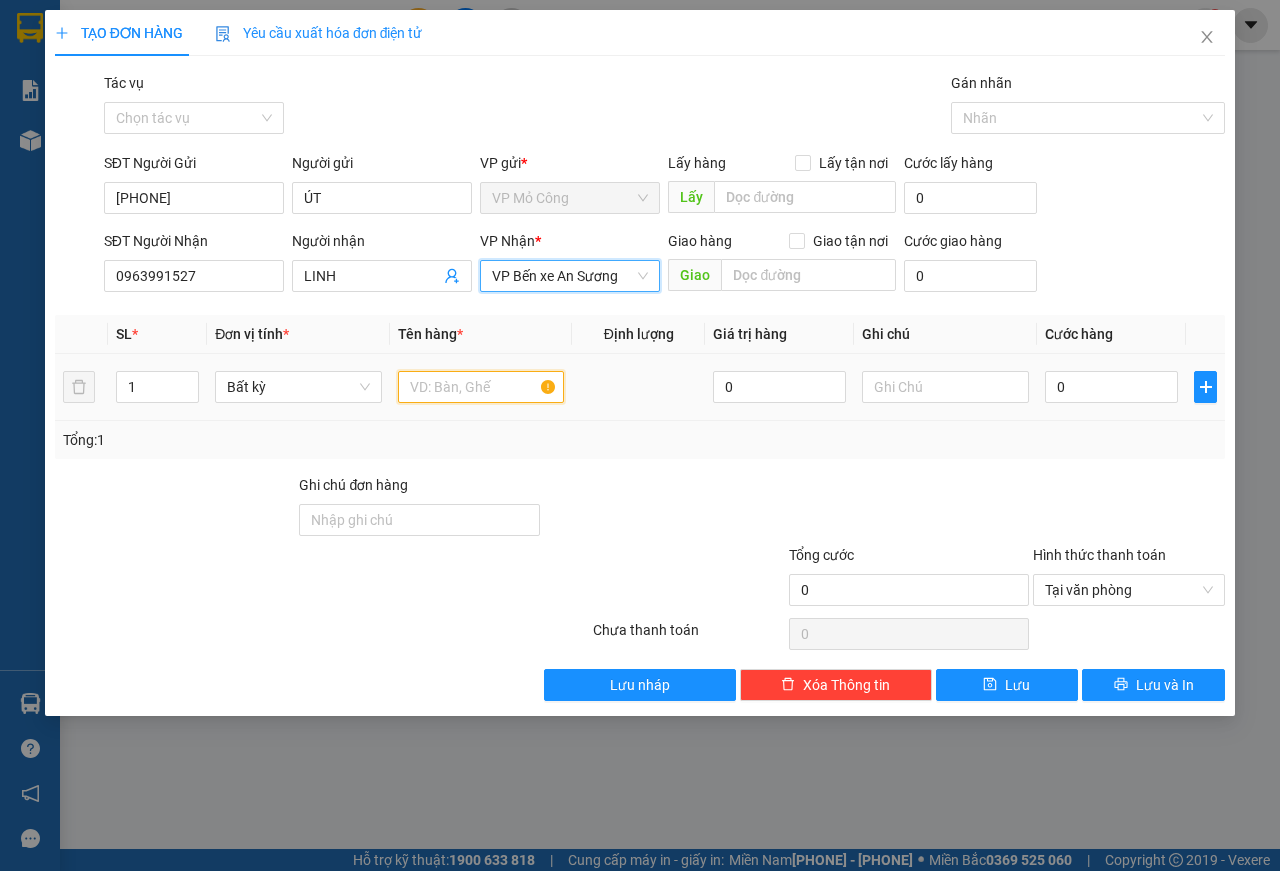 click at bounding box center (481, 387) 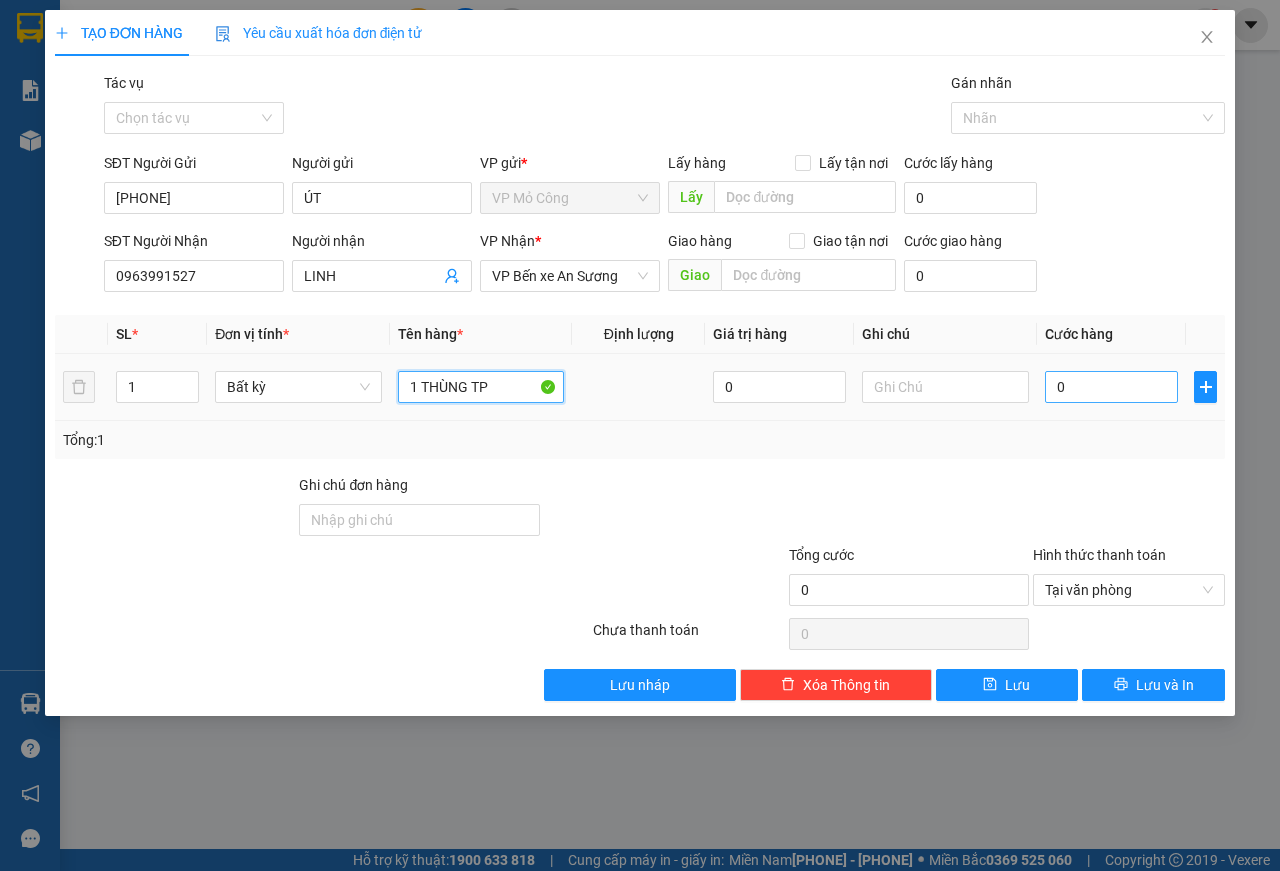 type on "1 THÙNG TP" 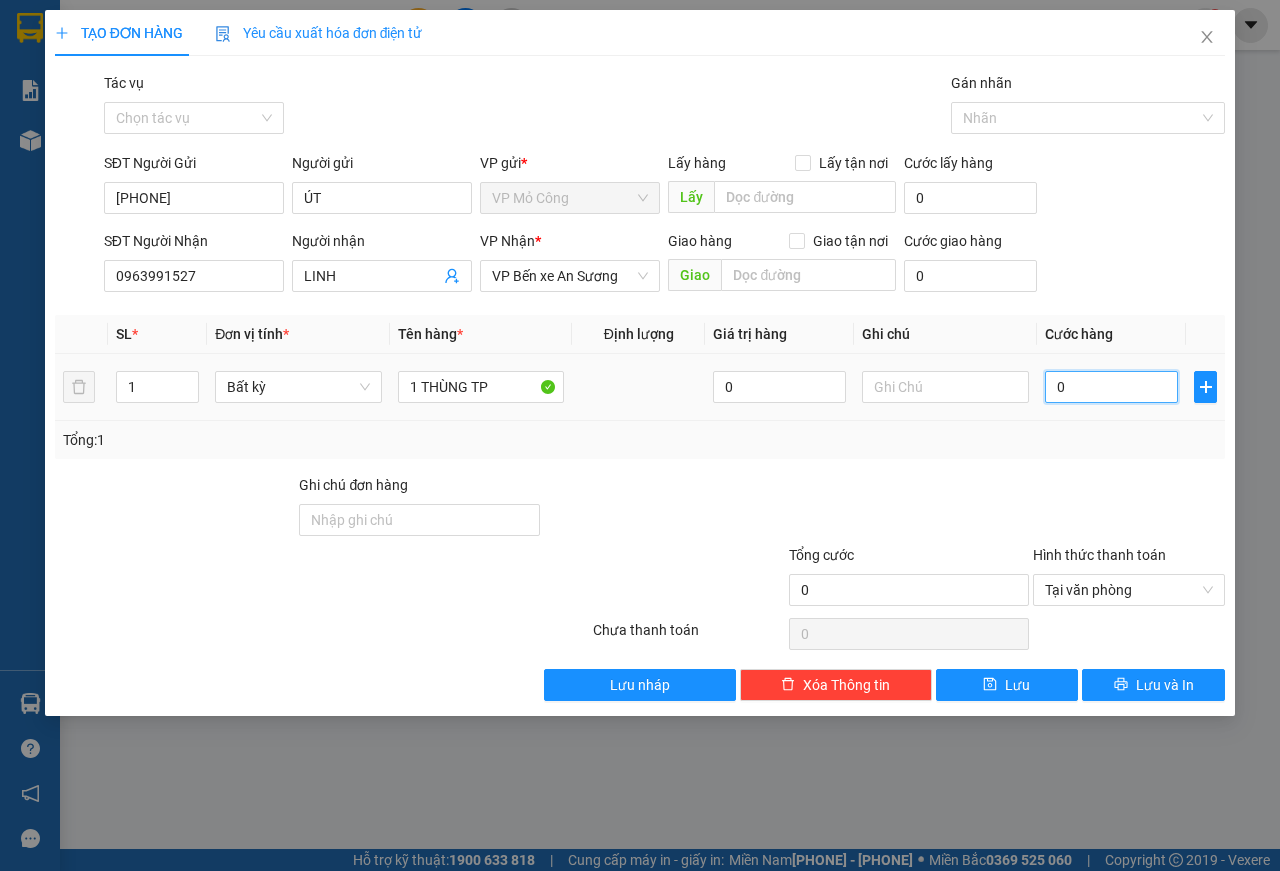 click on "0" at bounding box center [1111, 387] 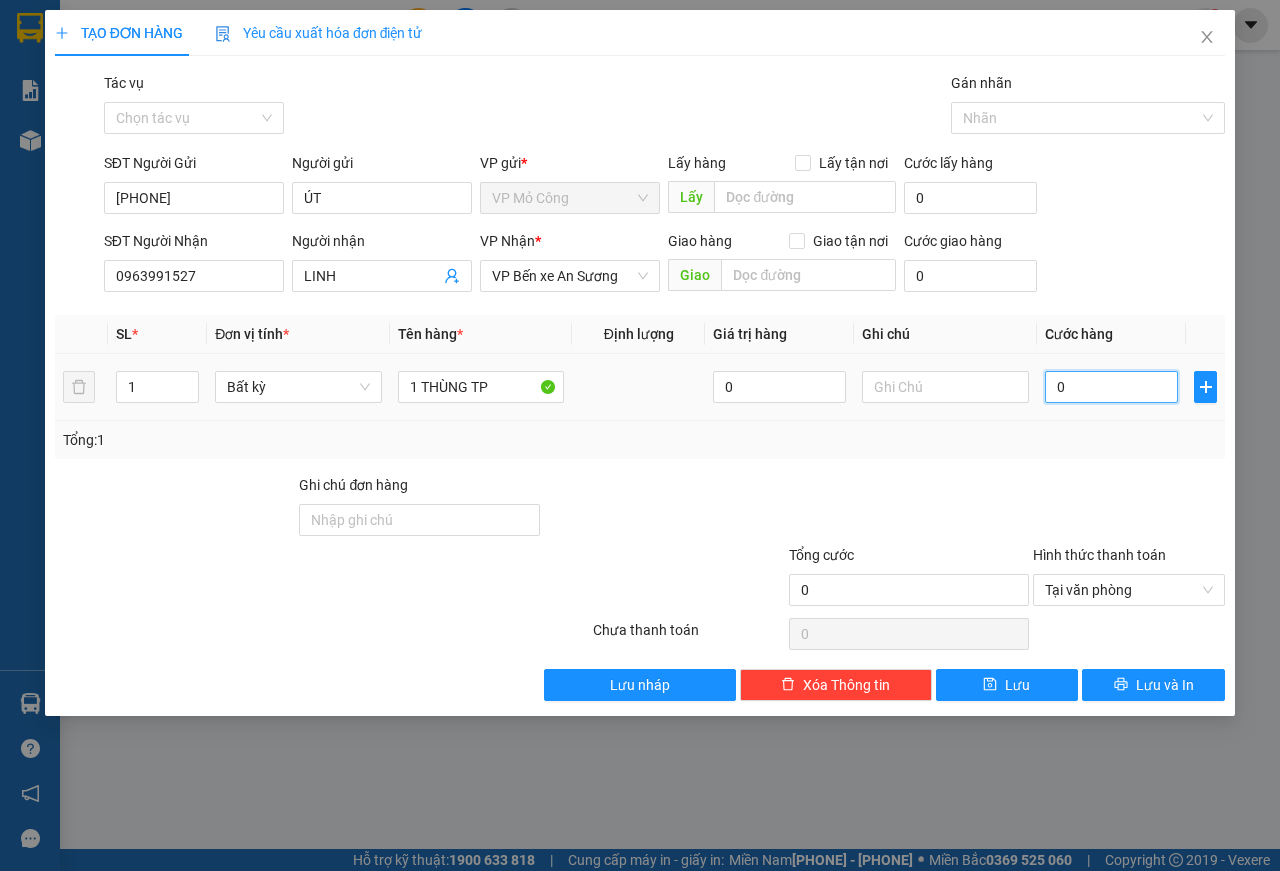 type on "7" 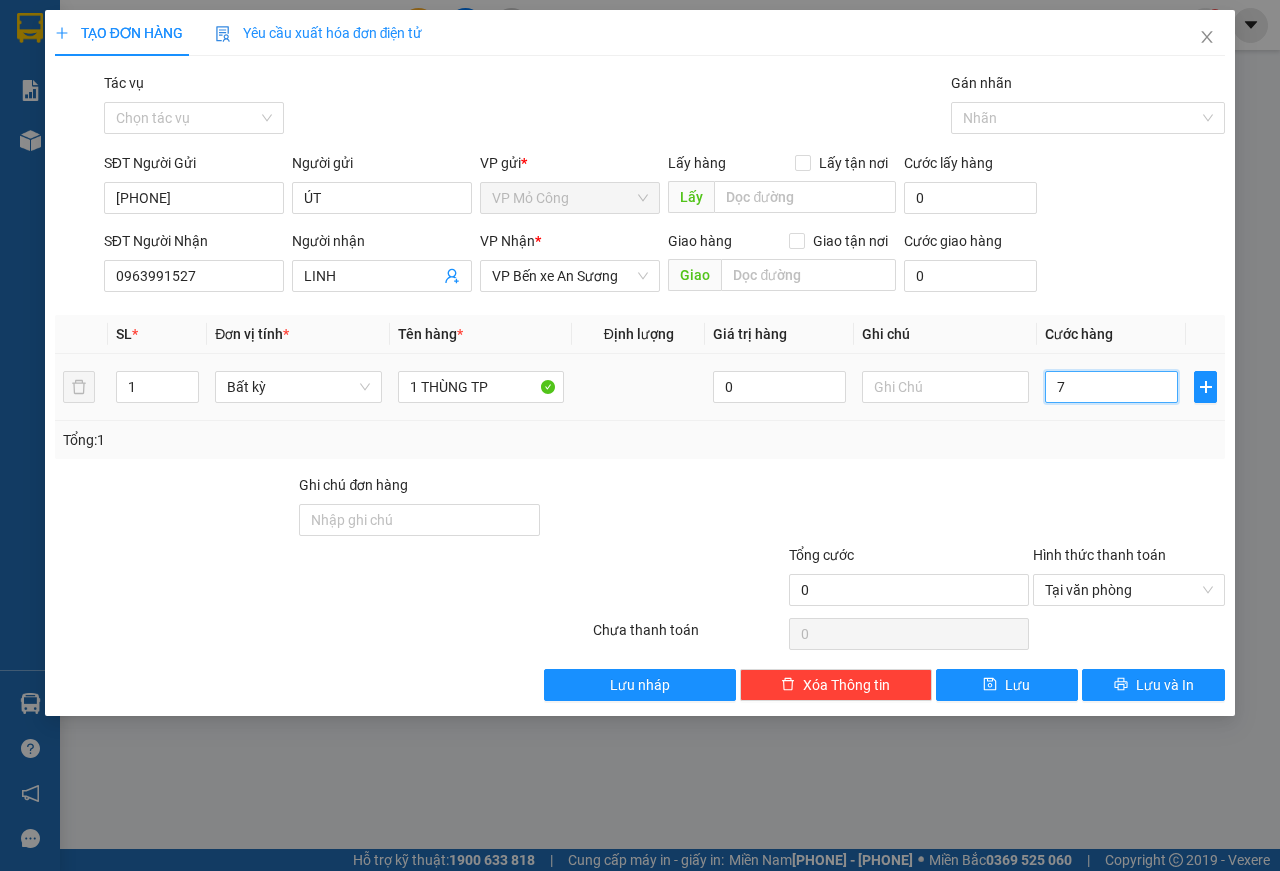 type on "7" 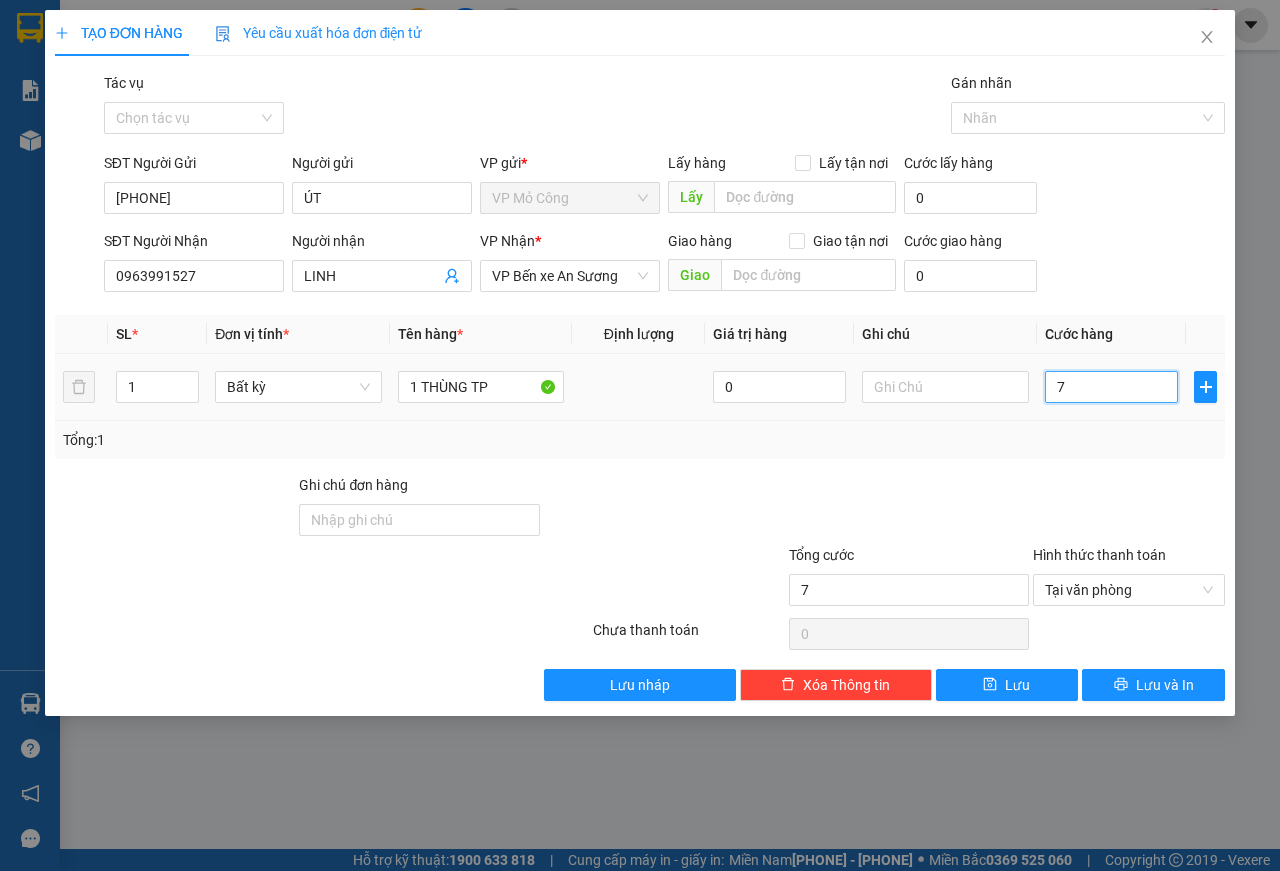 type on "75" 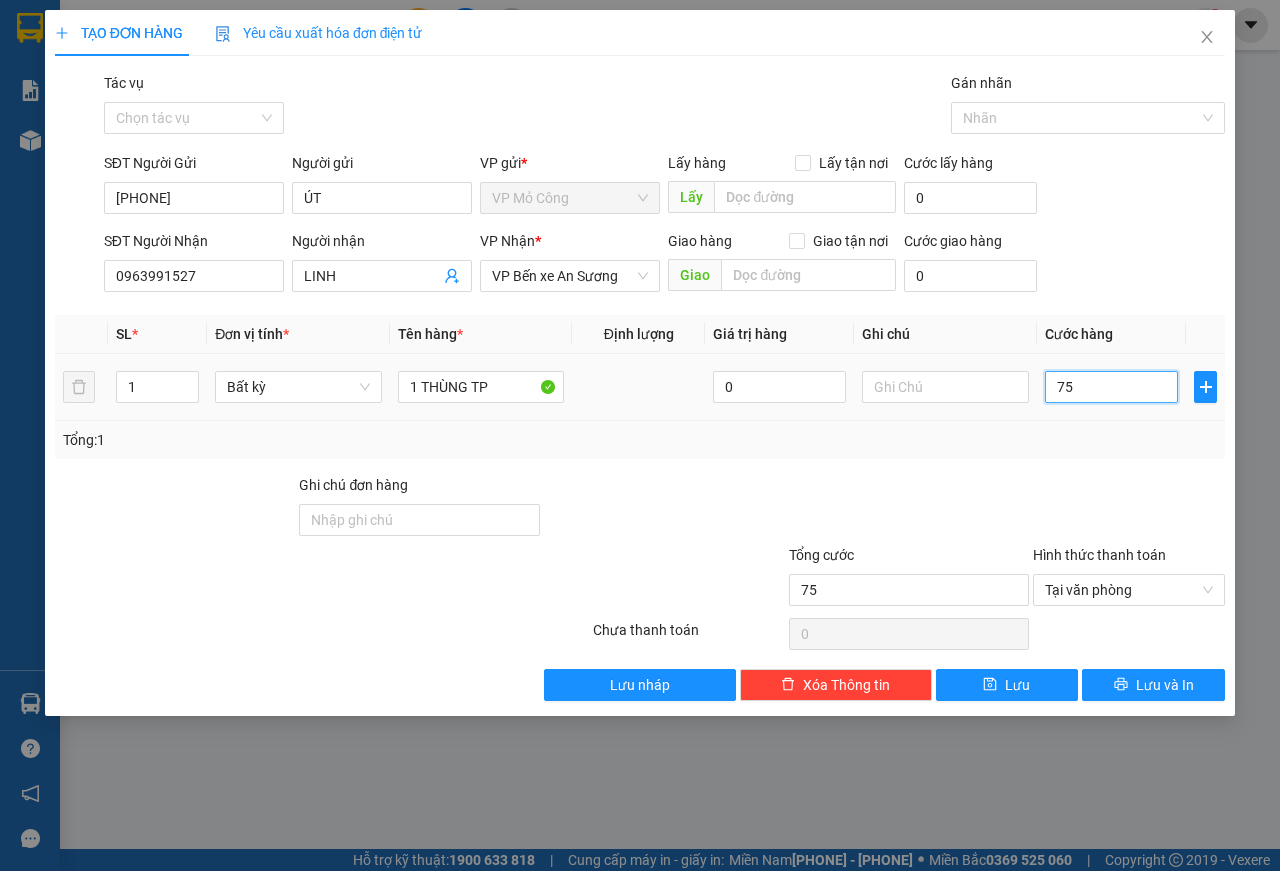 type on "750" 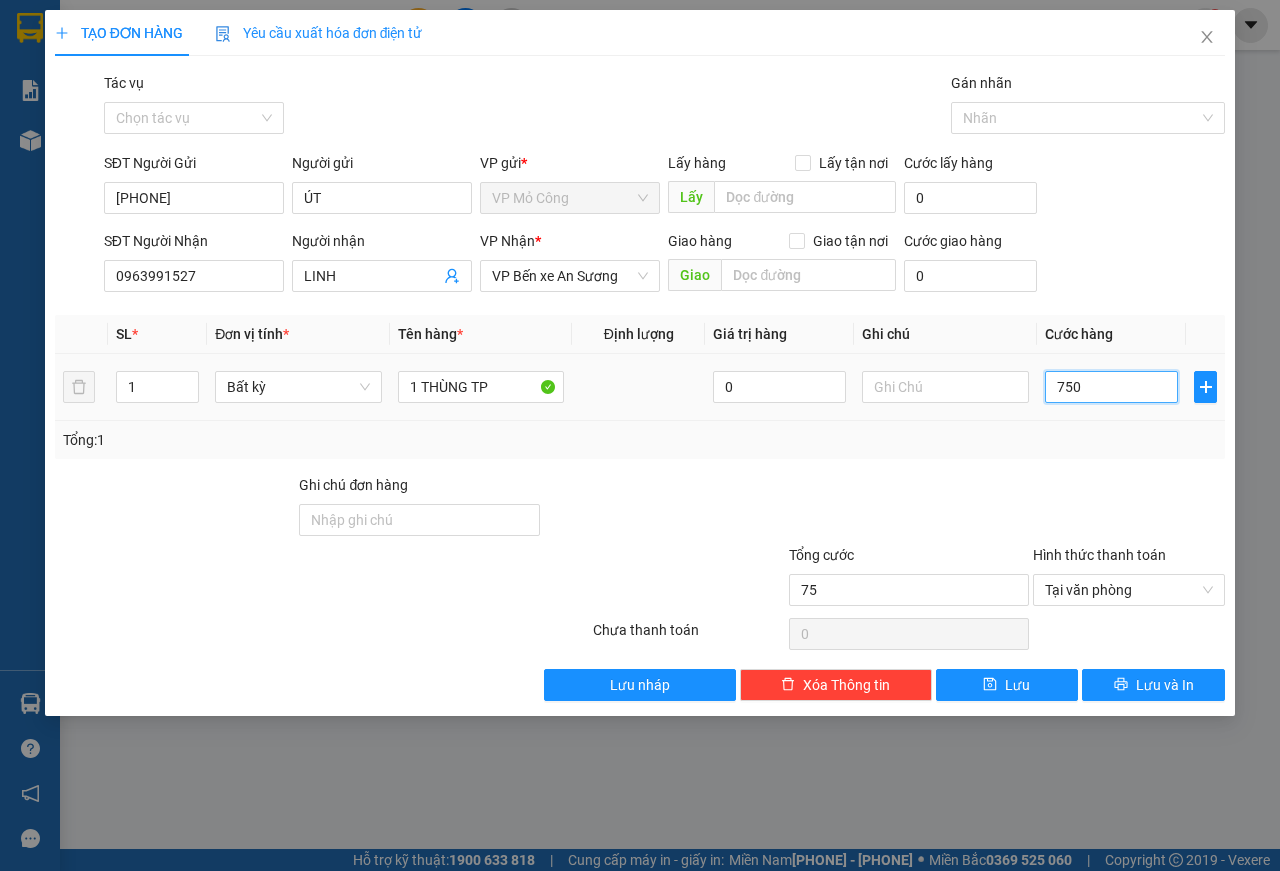 type on "750" 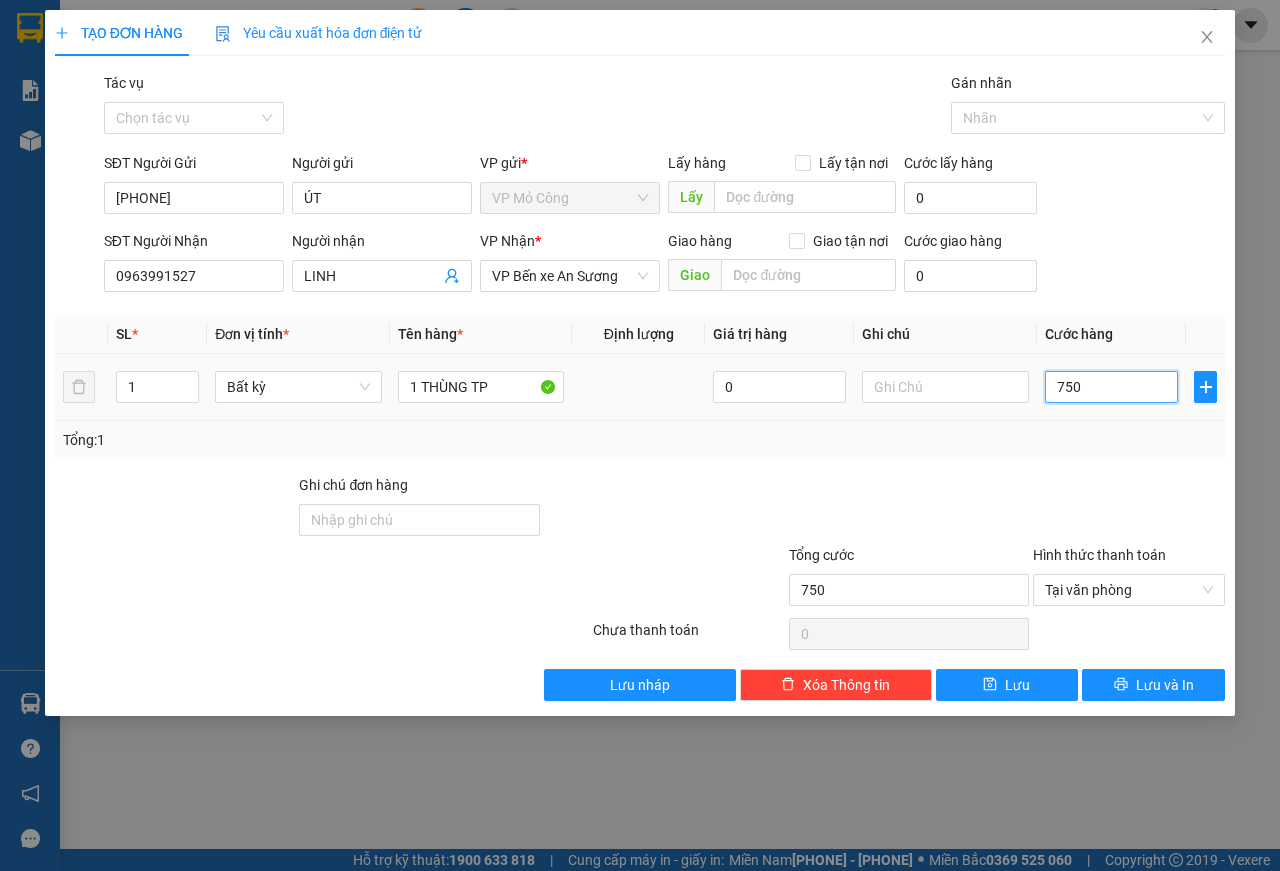 type on "7.500" 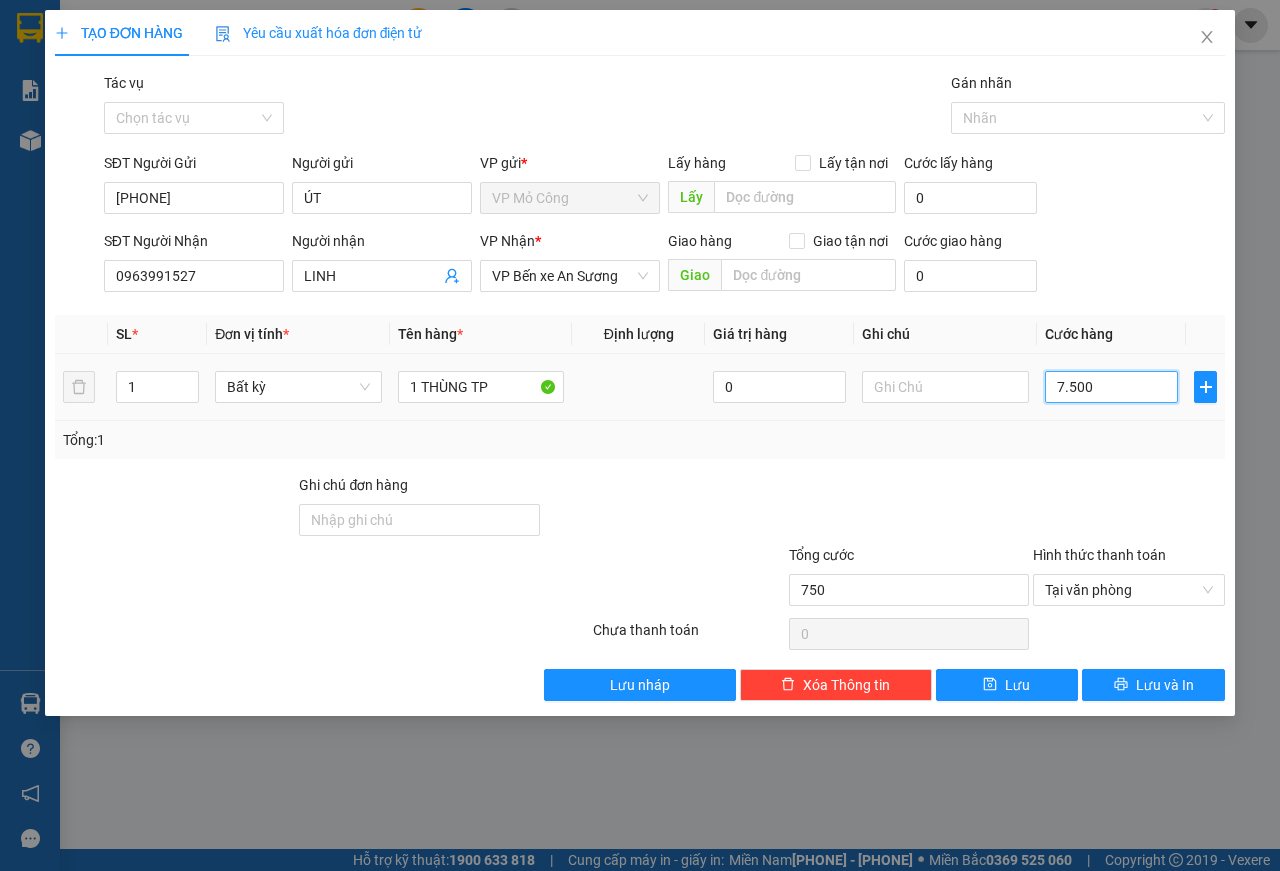 type on "7.500" 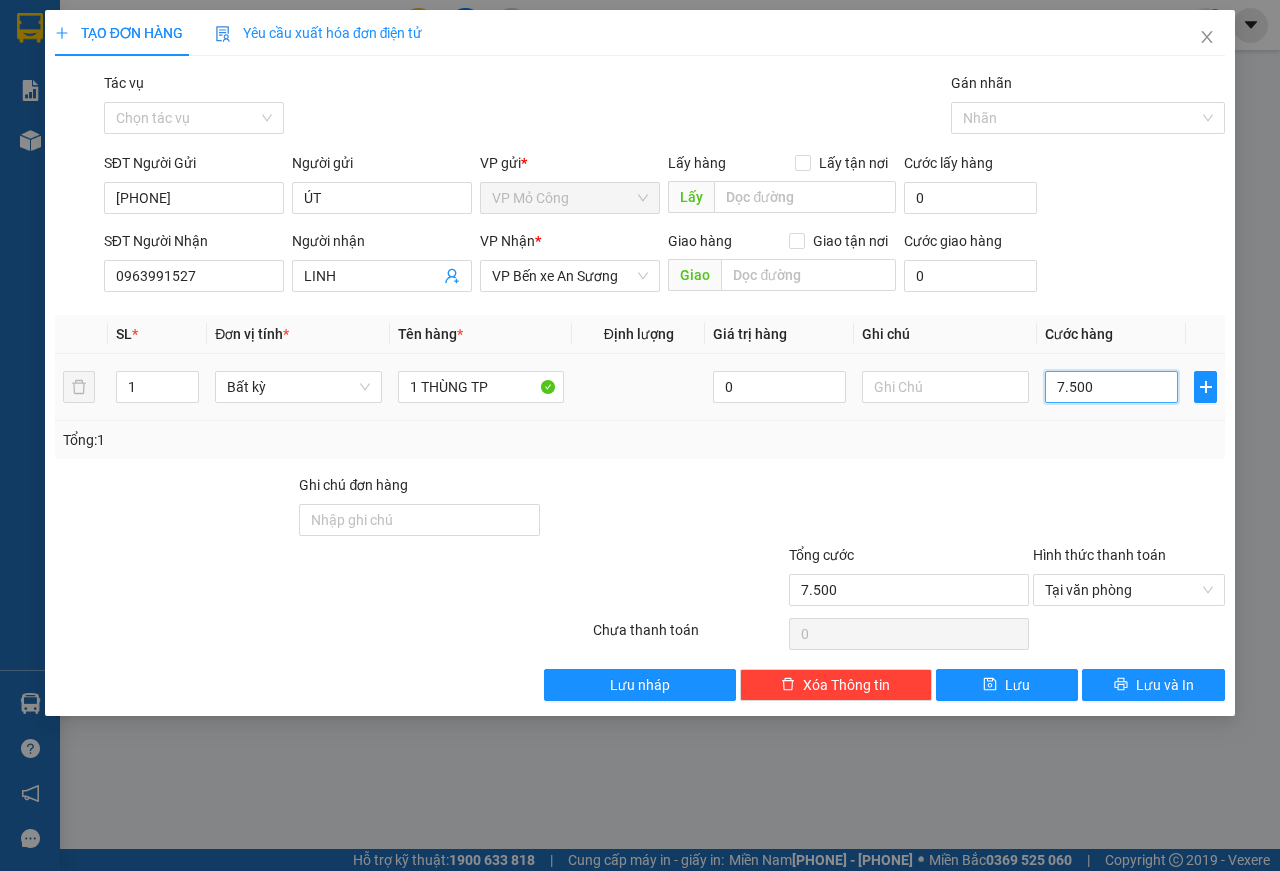 type on "75.000" 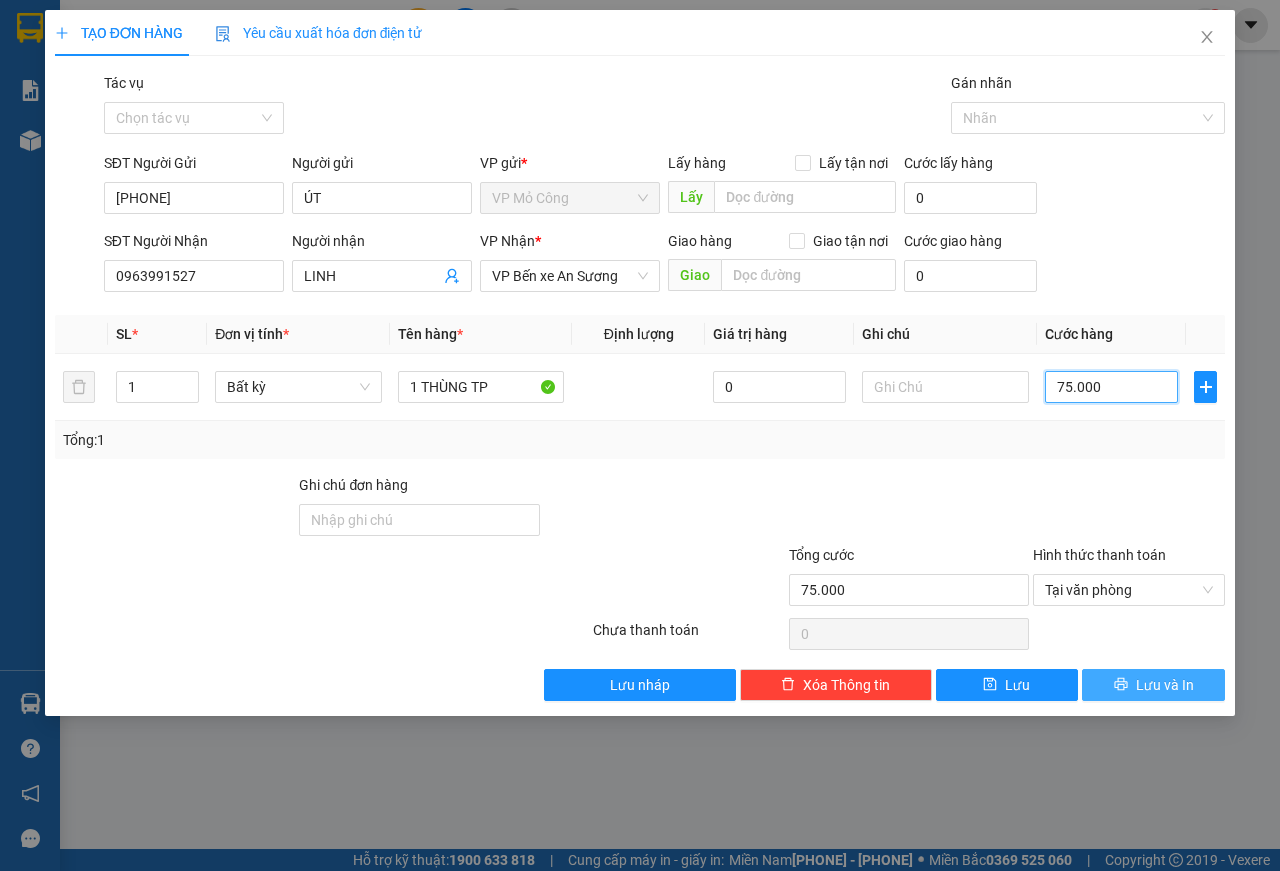type on "75.000" 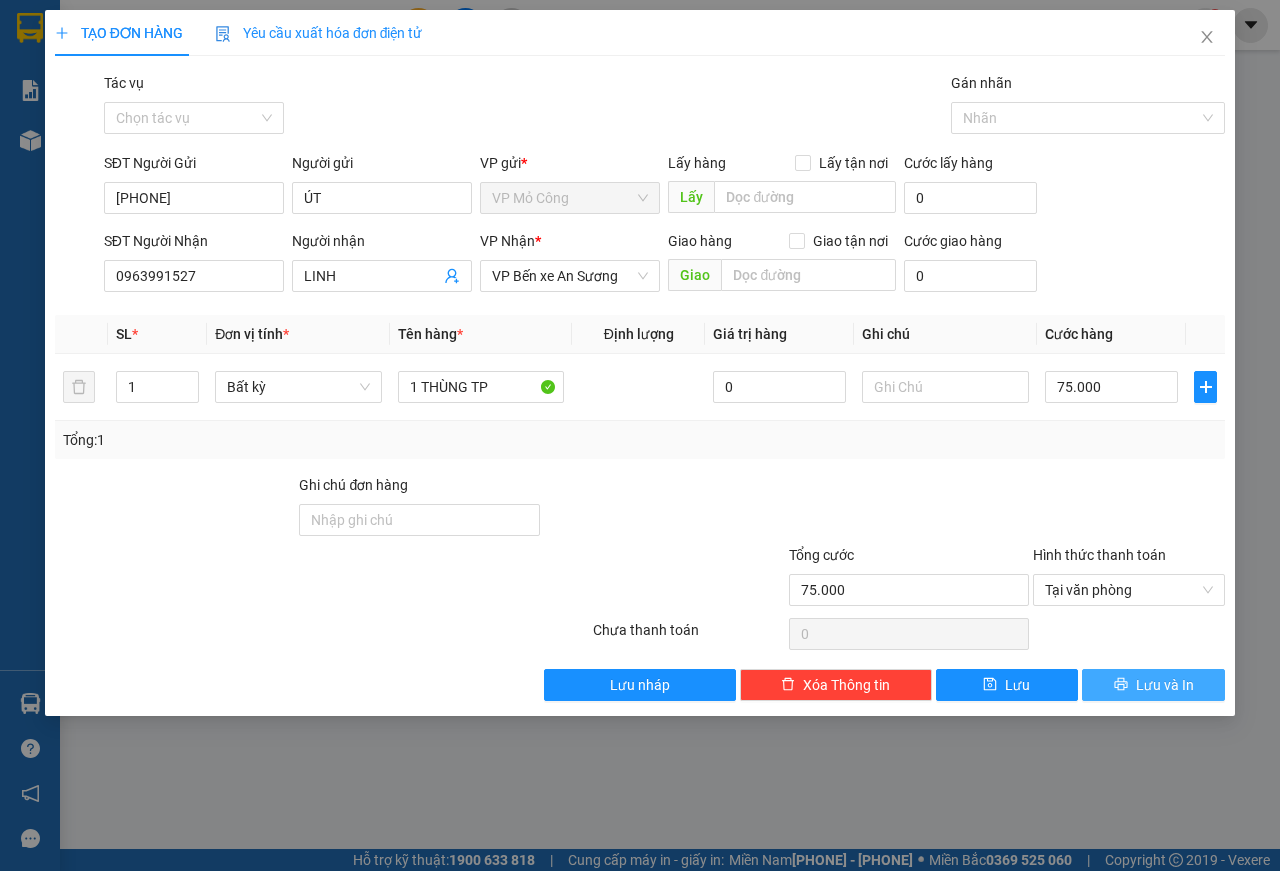 click on "Lưu và In" at bounding box center [1165, 685] 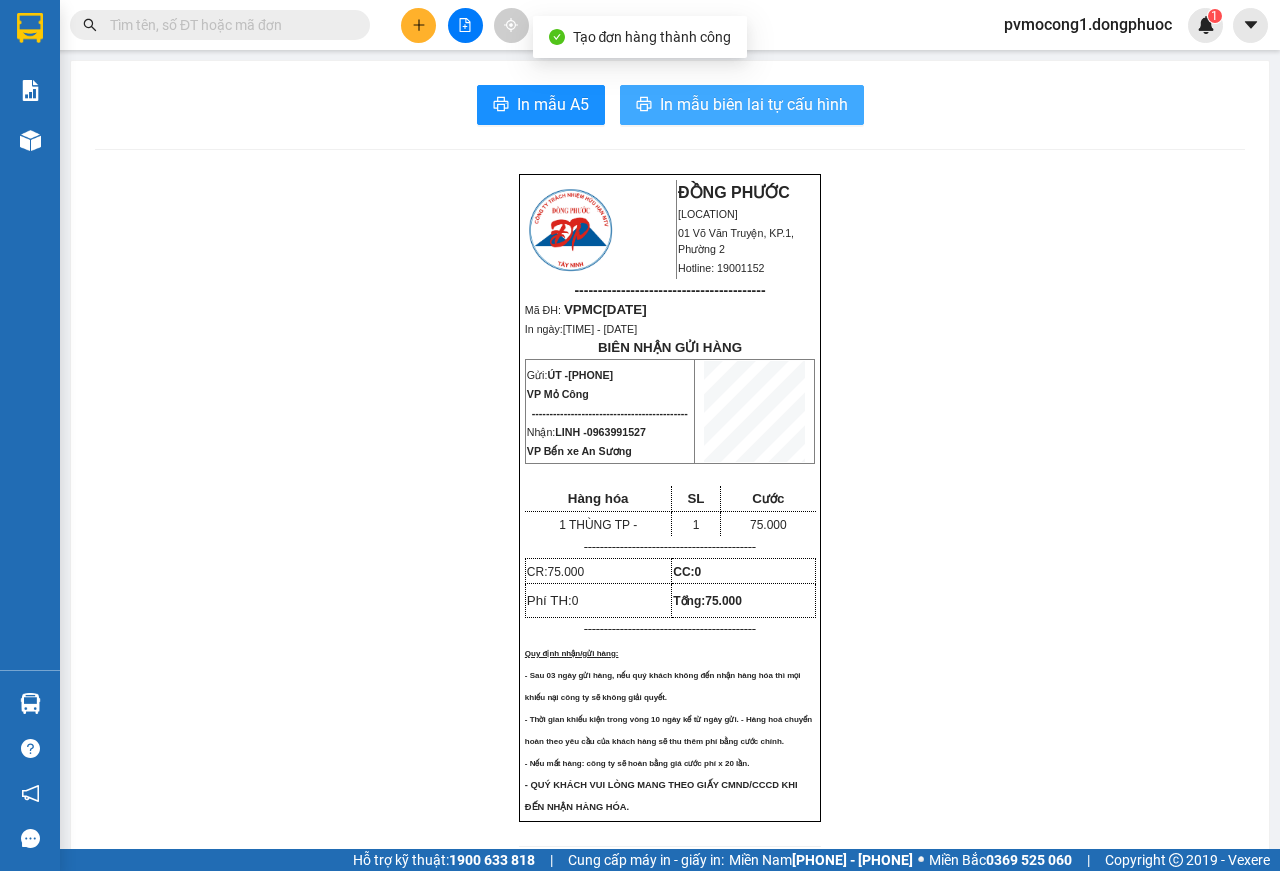 click on "In mẫu biên lai tự cấu hình" at bounding box center (754, 104) 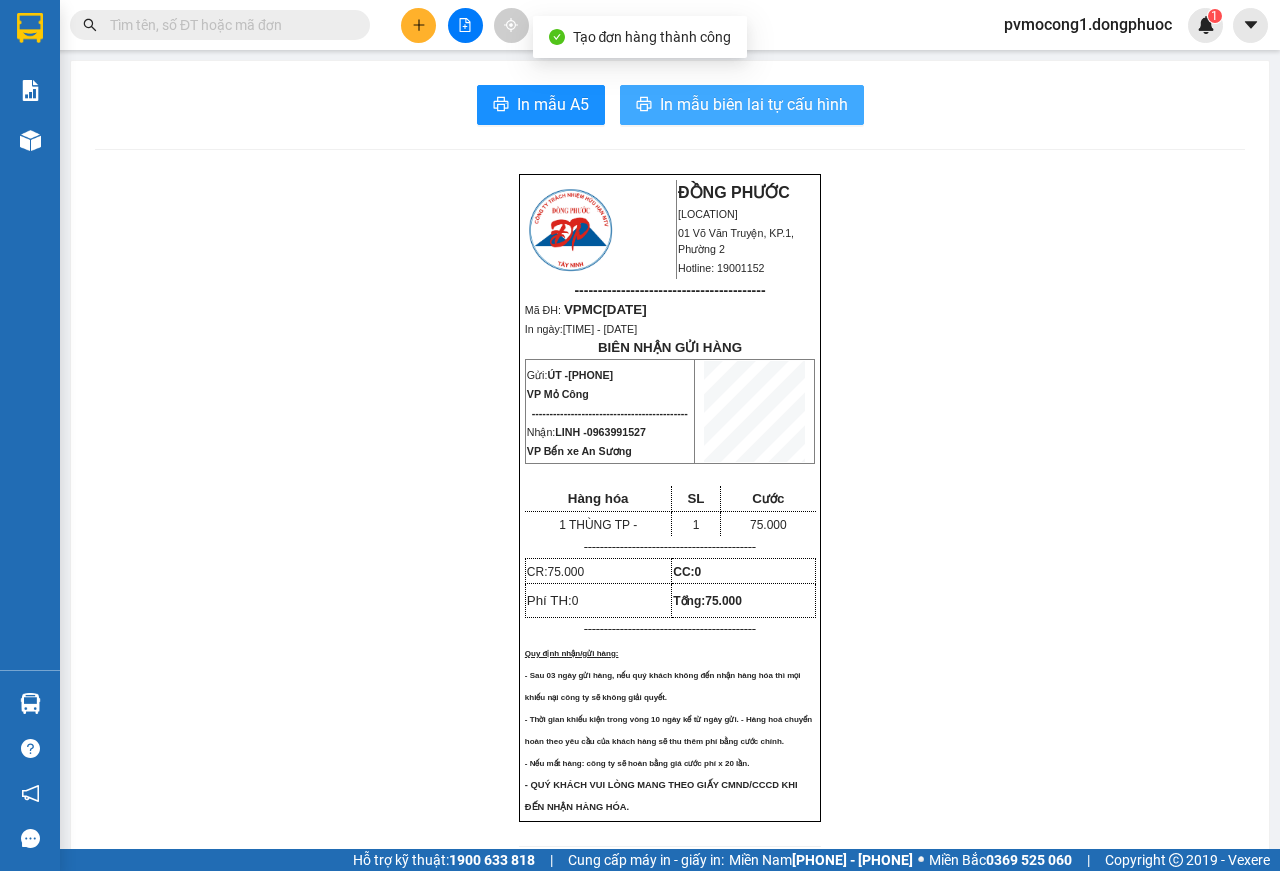 scroll, scrollTop: 0, scrollLeft: 0, axis: both 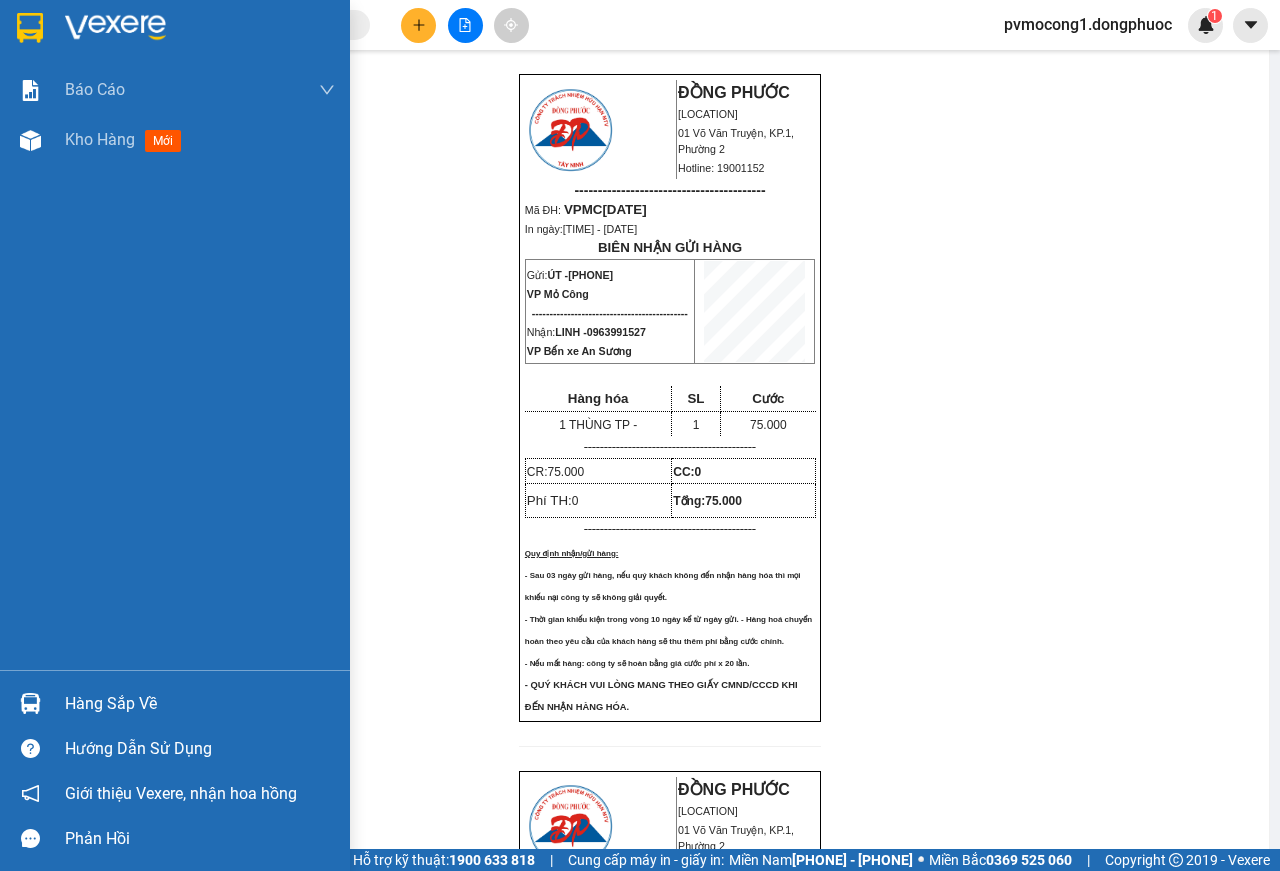 click at bounding box center [30, 27] 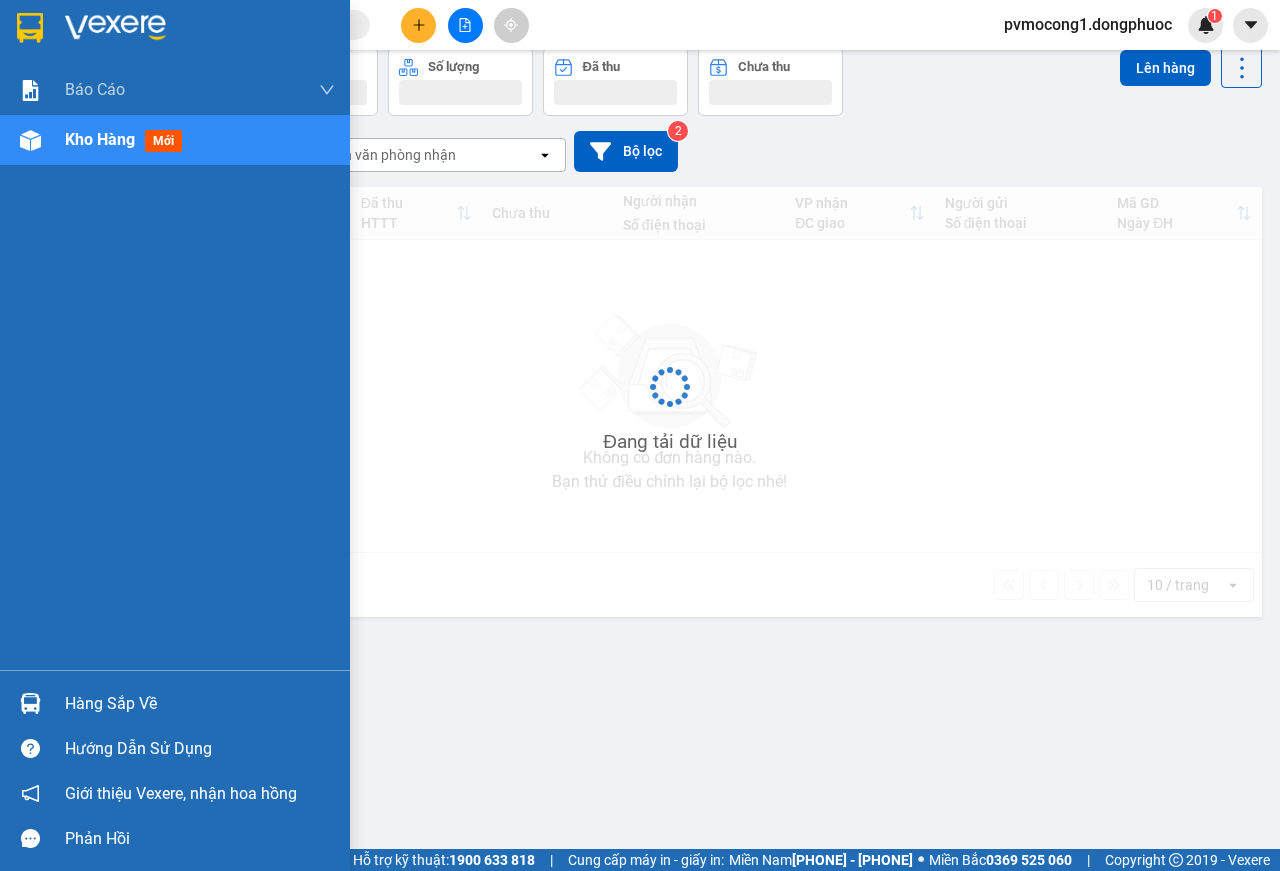 scroll, scrollTop: 92, scrollLeft: 0, axis: vertical 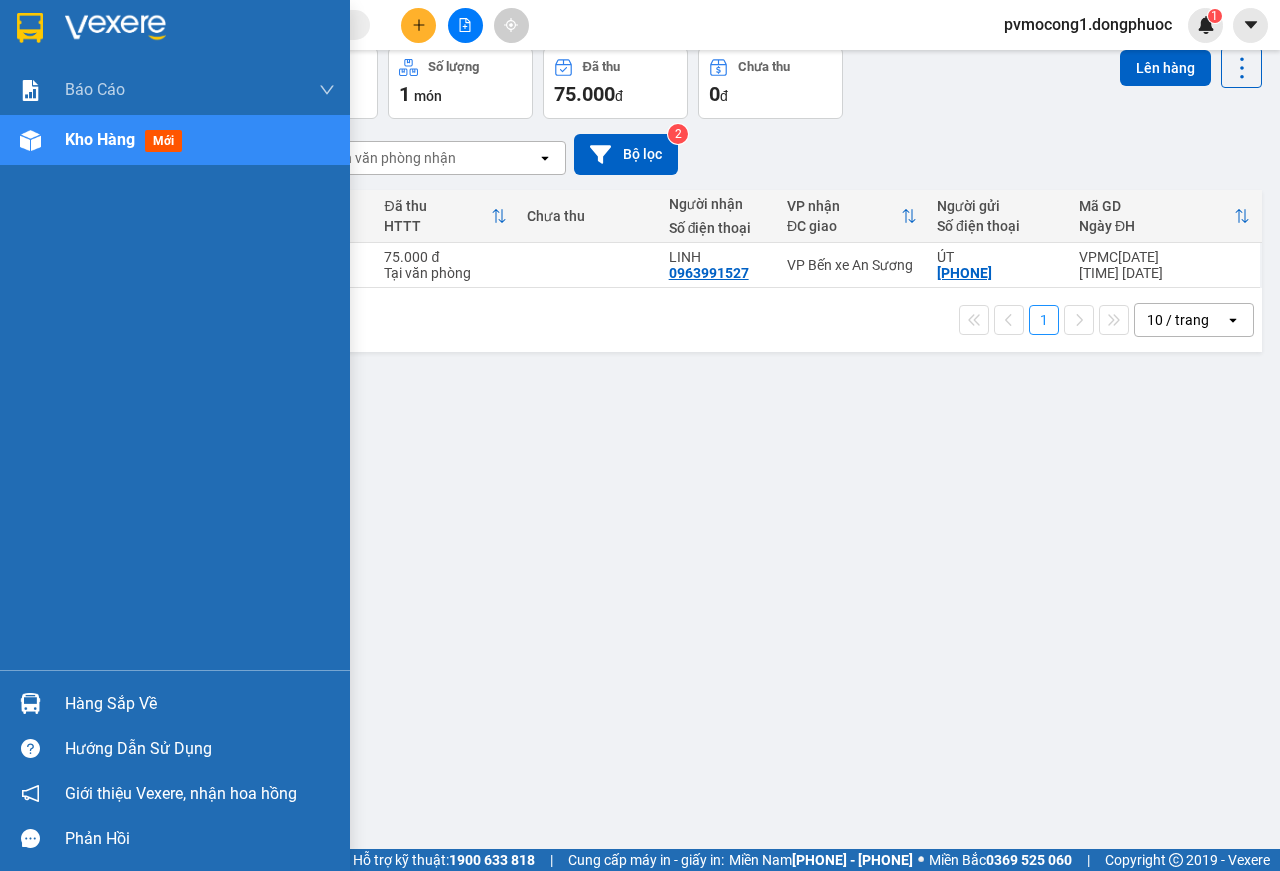 click on "Hàng sắp về" at bounding box center (200, 704) 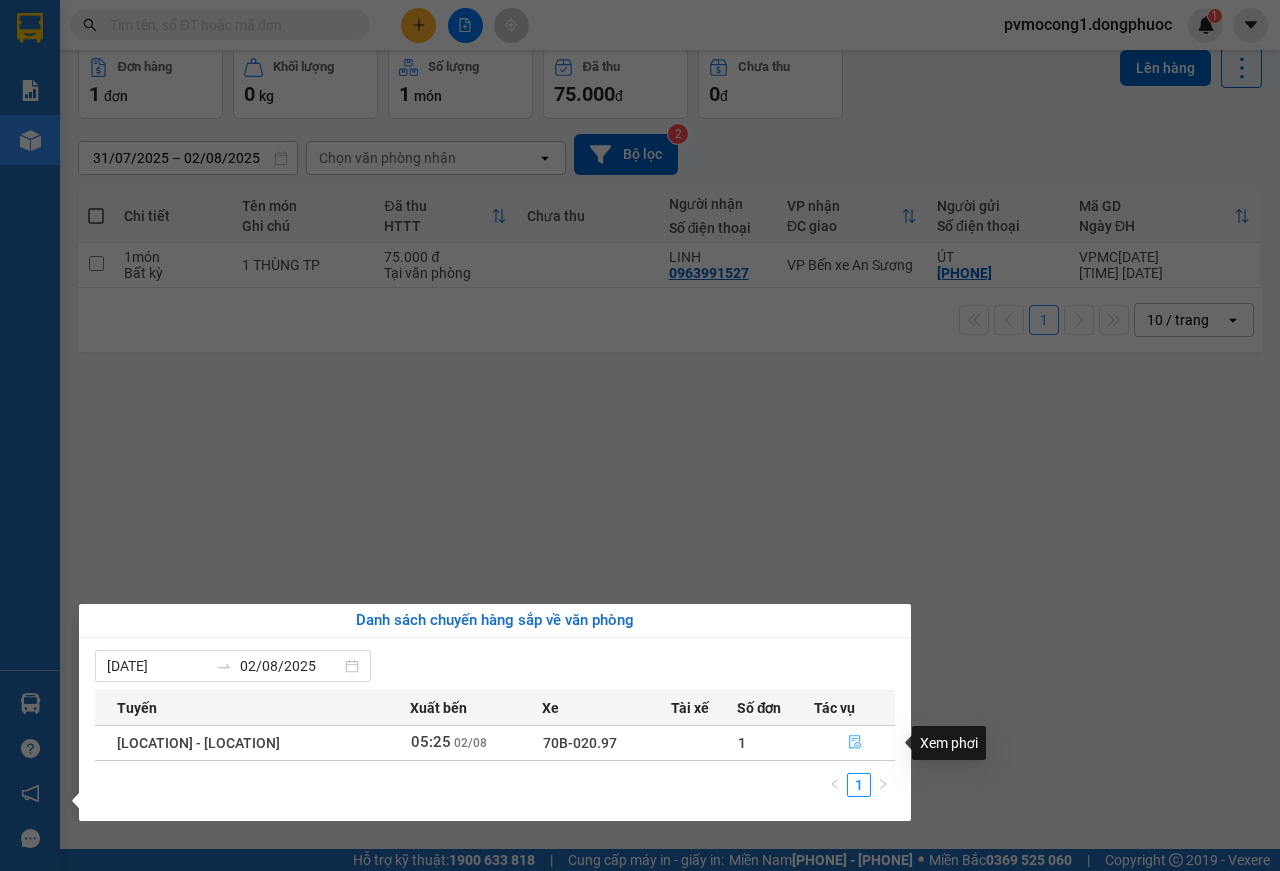 click 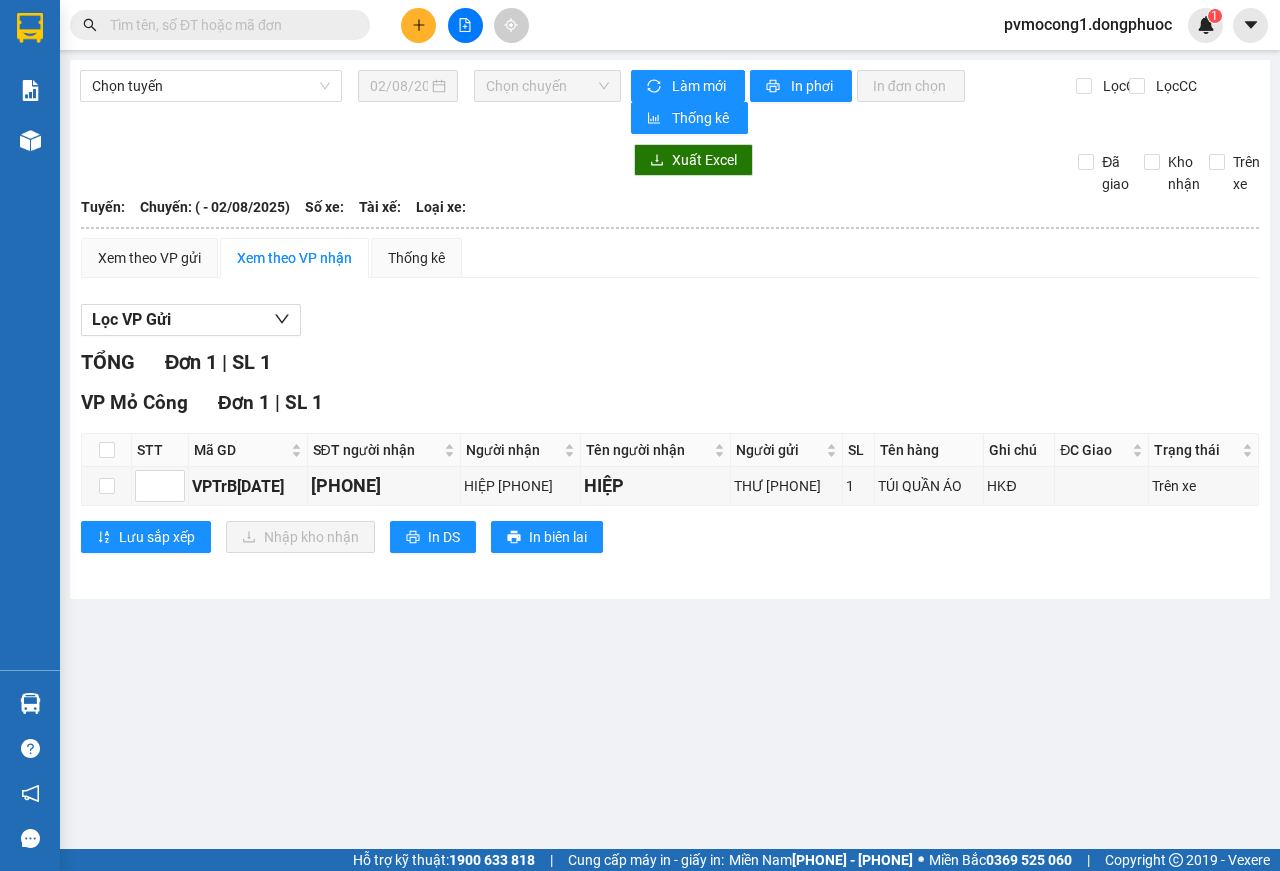 scroll, scrollTop: 0, scrollLeft: 0, axis: both 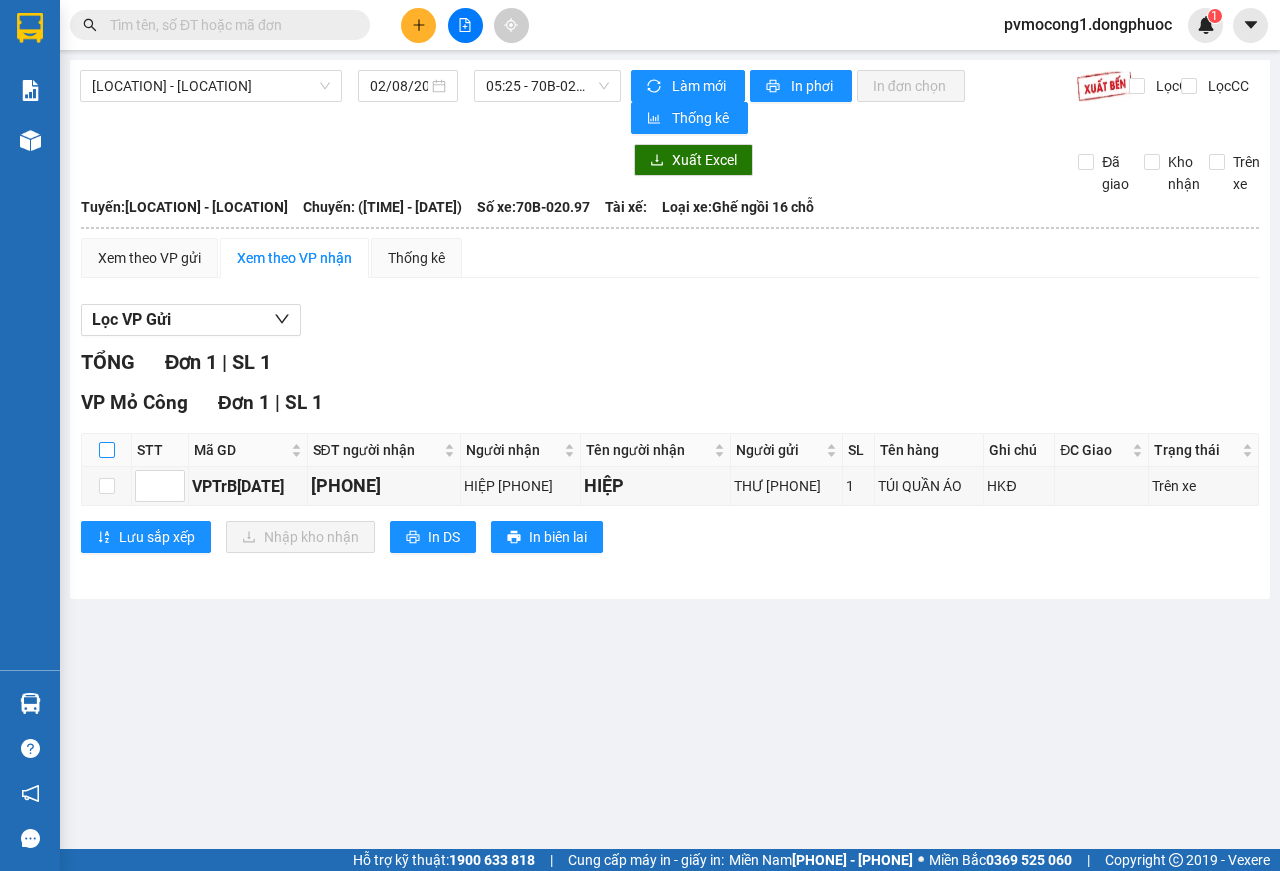 click at bounding box center (107, 450) 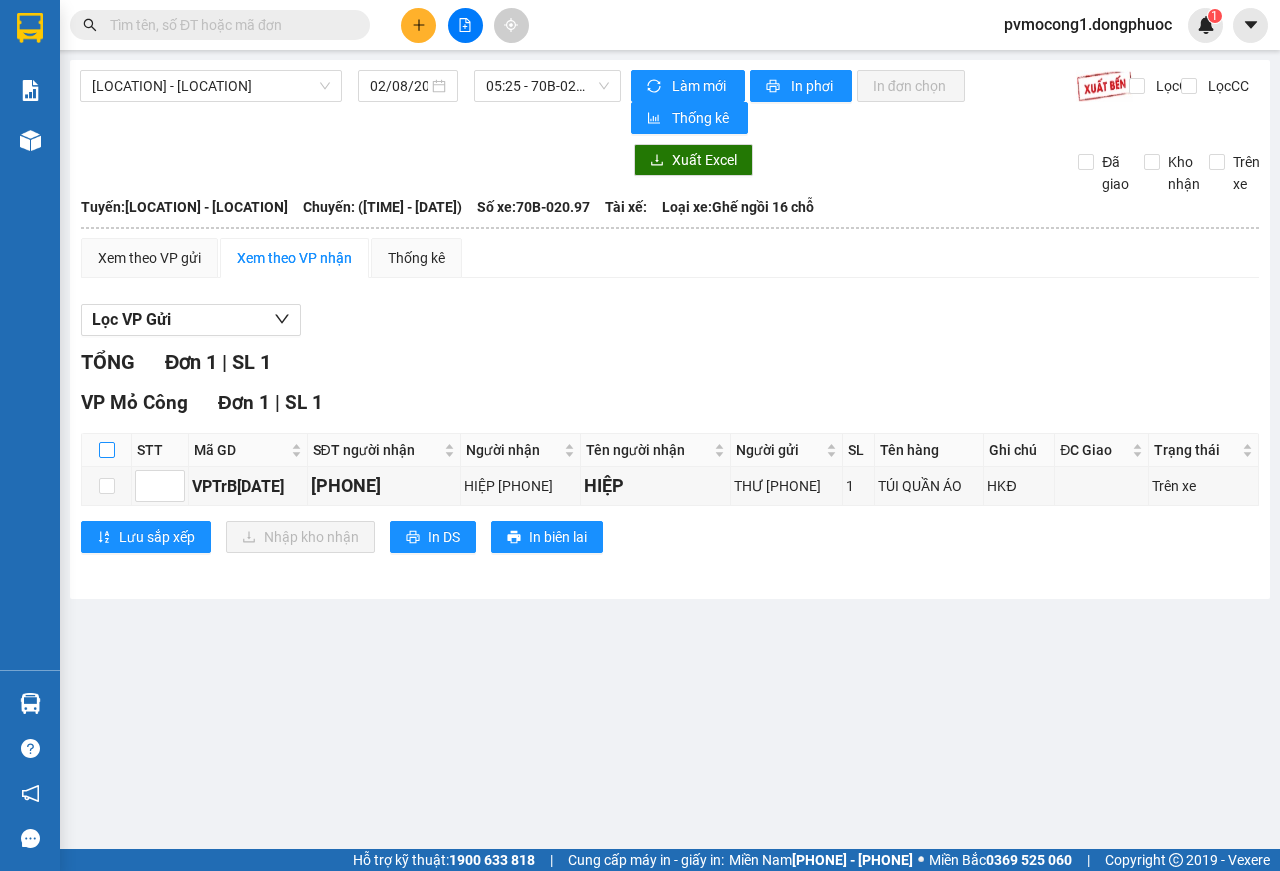 click at bounding box center [107, 450] 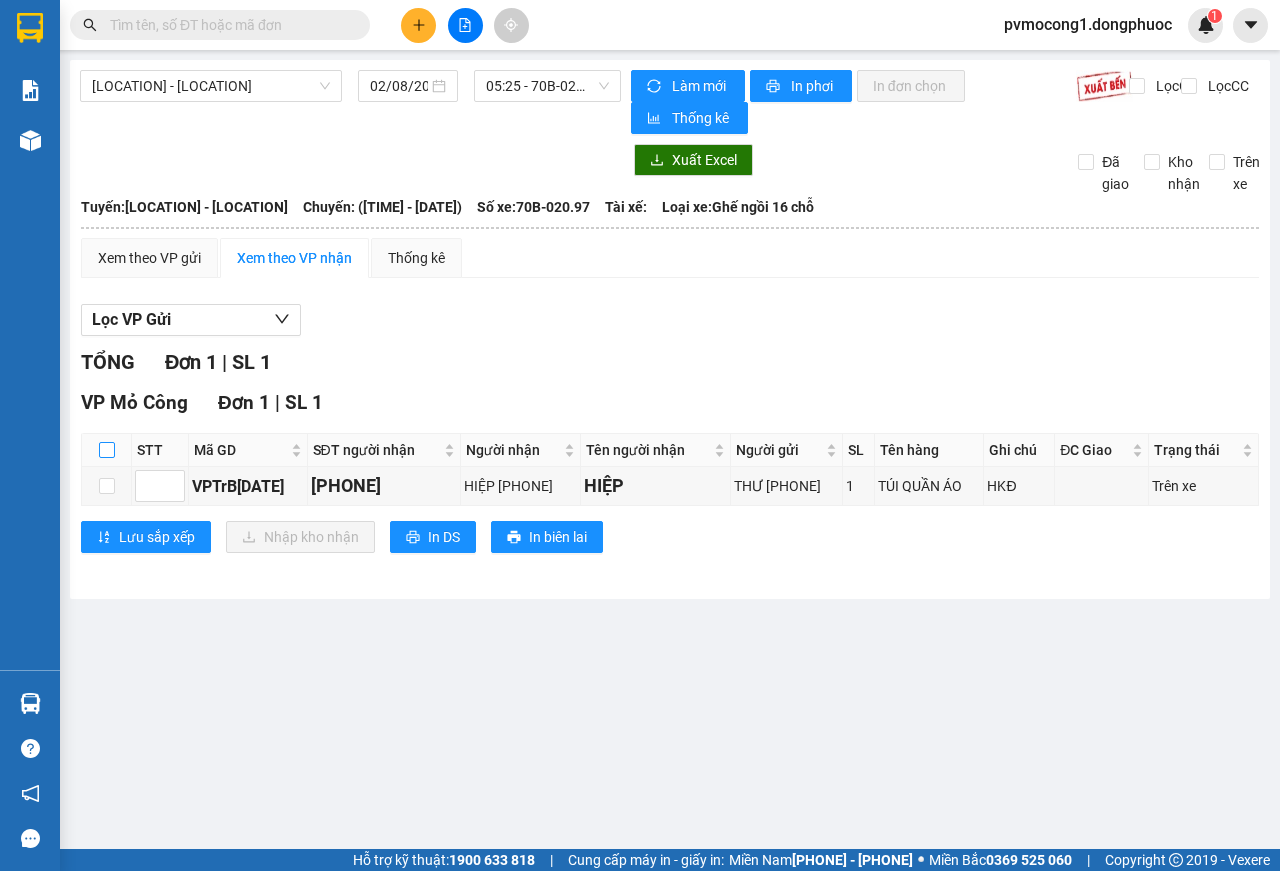checkbox on "true" 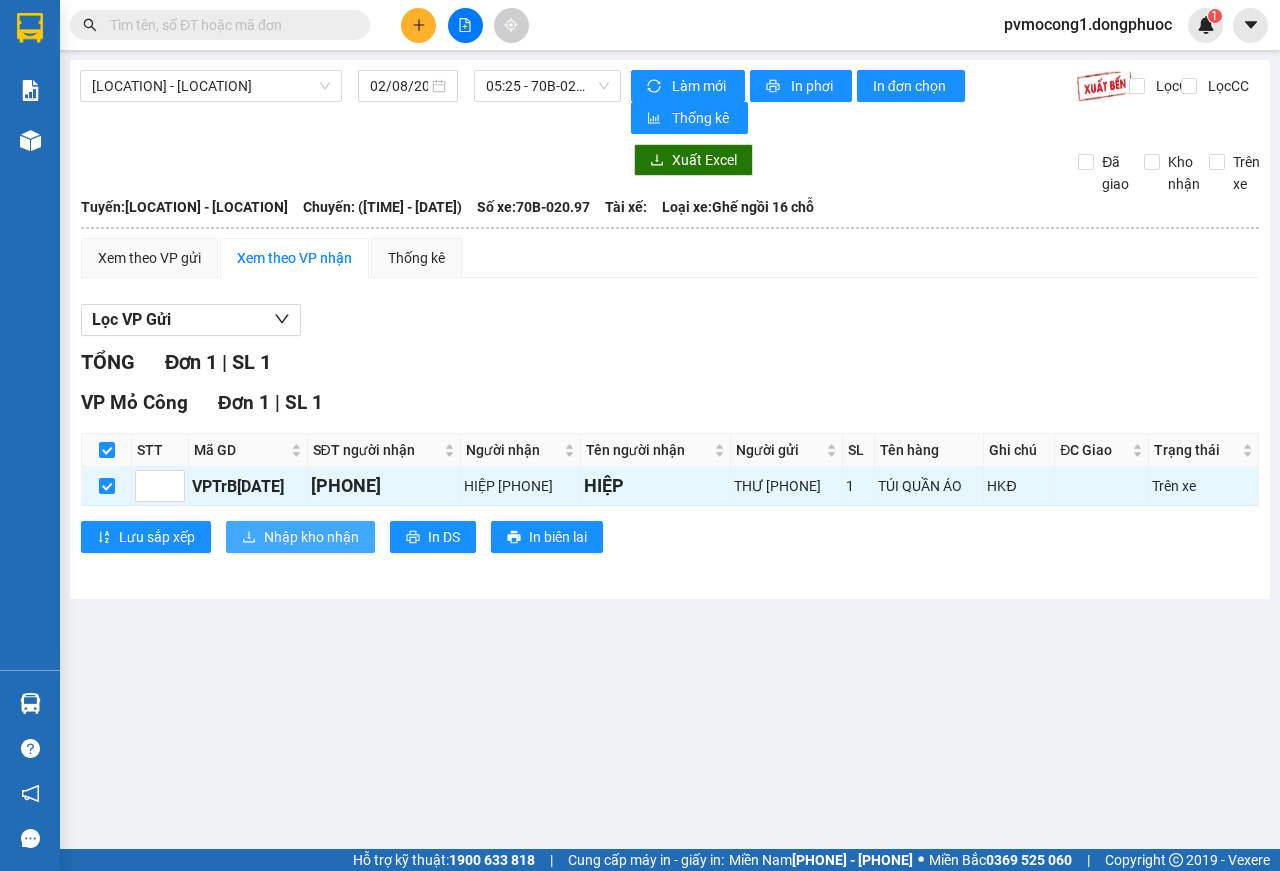 click on "Nhập kho nhận" at bounding box center [311, 537] 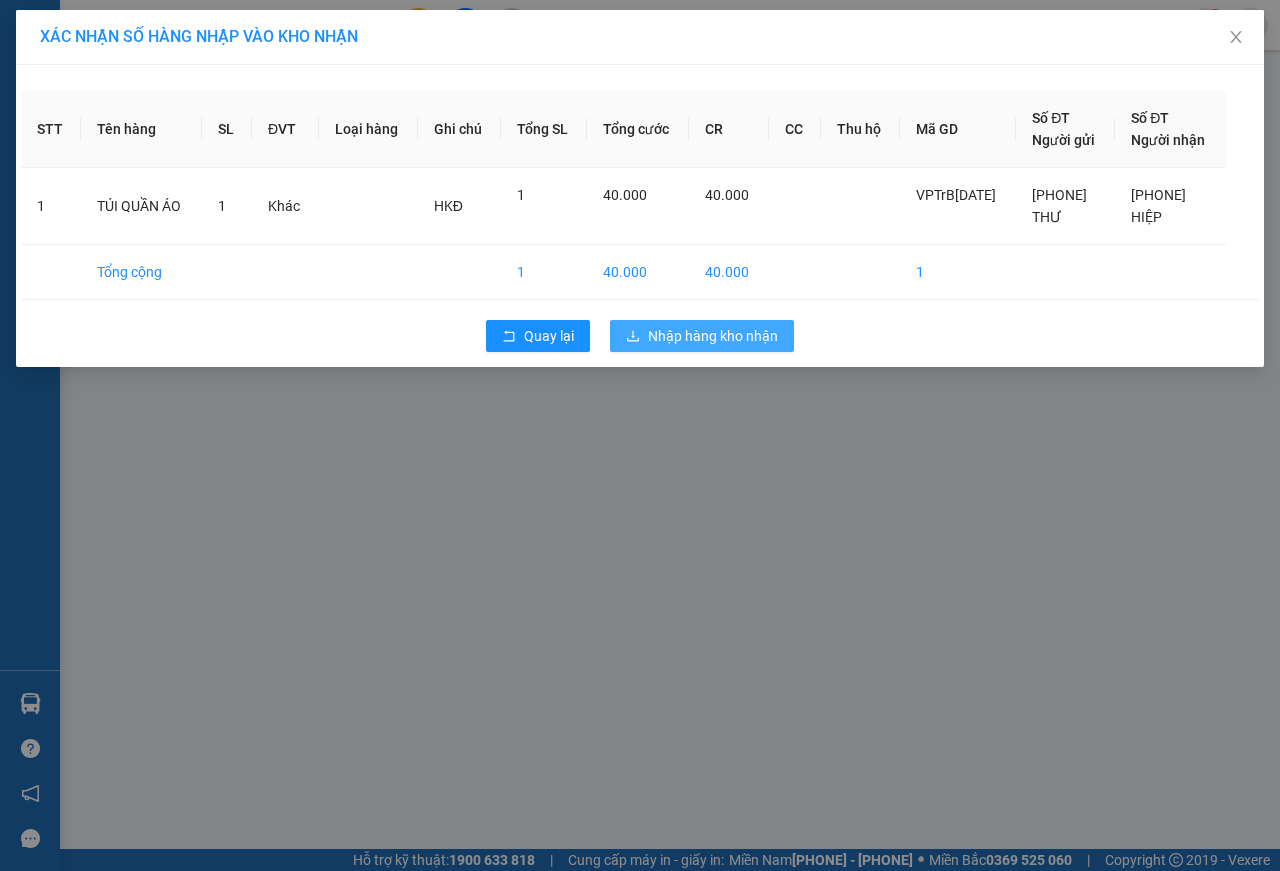 click on "Nhập hàng kho nhận" at bounding box center [713, 336] 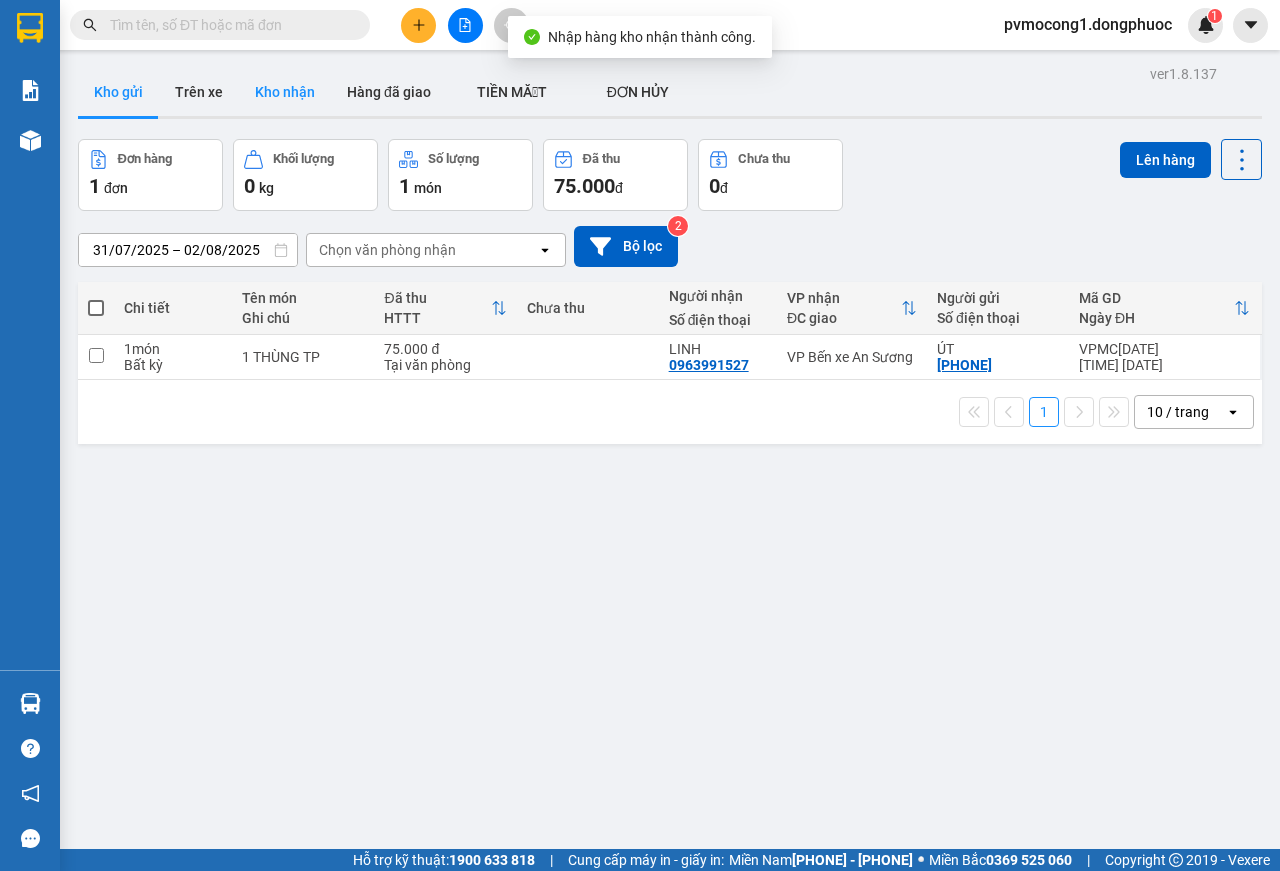click on "Kho nhận" at bounding box center [285, 92] 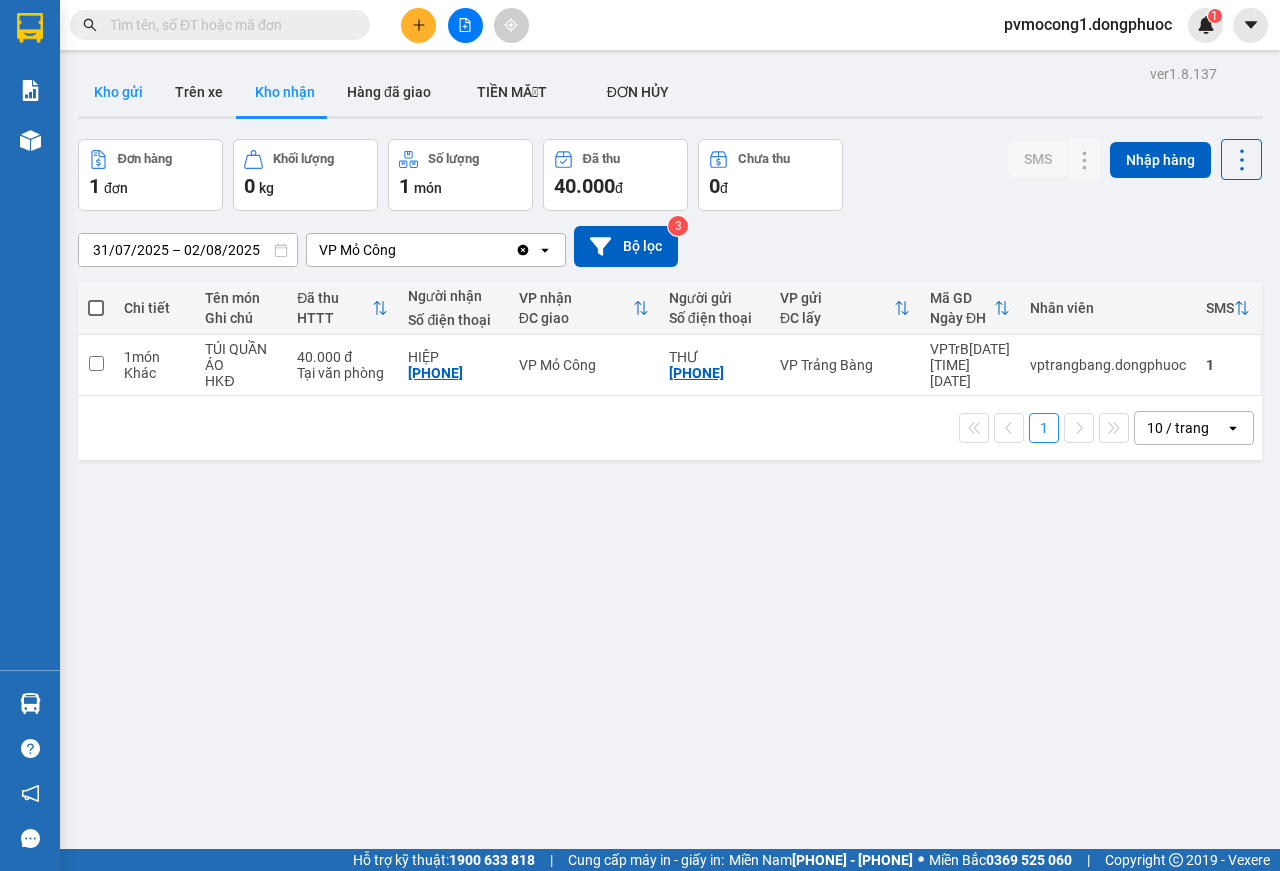 click on "Kho gửi" at bounding box center (118, 92) 